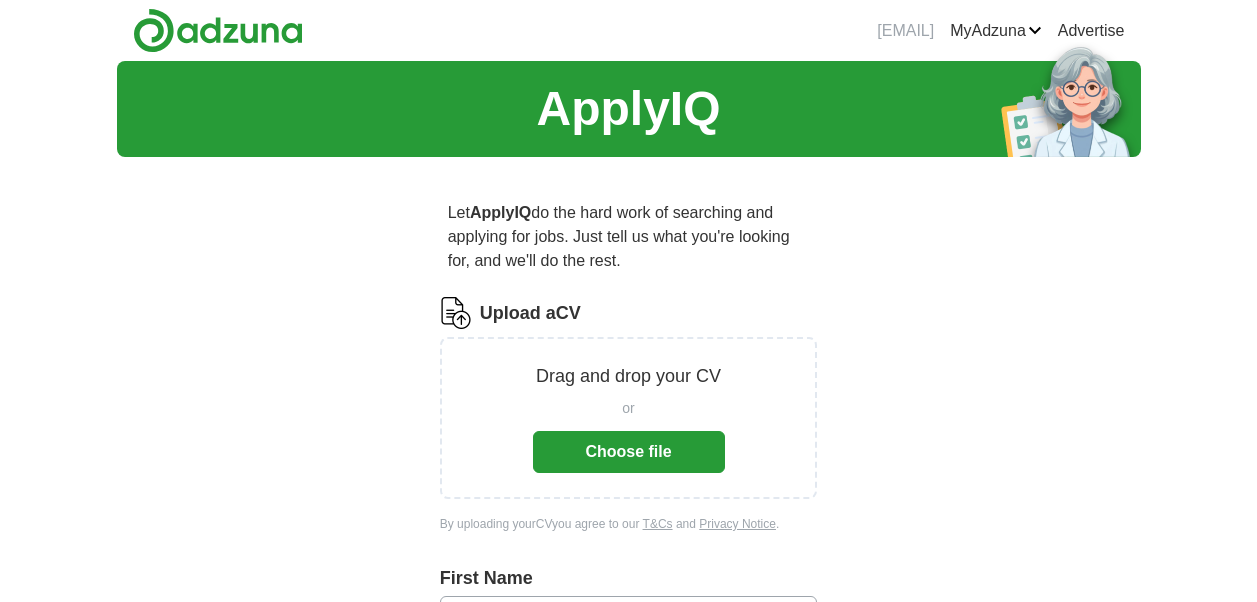 scroll, scrollTop: 0, scrollLeft: 0, axis: both 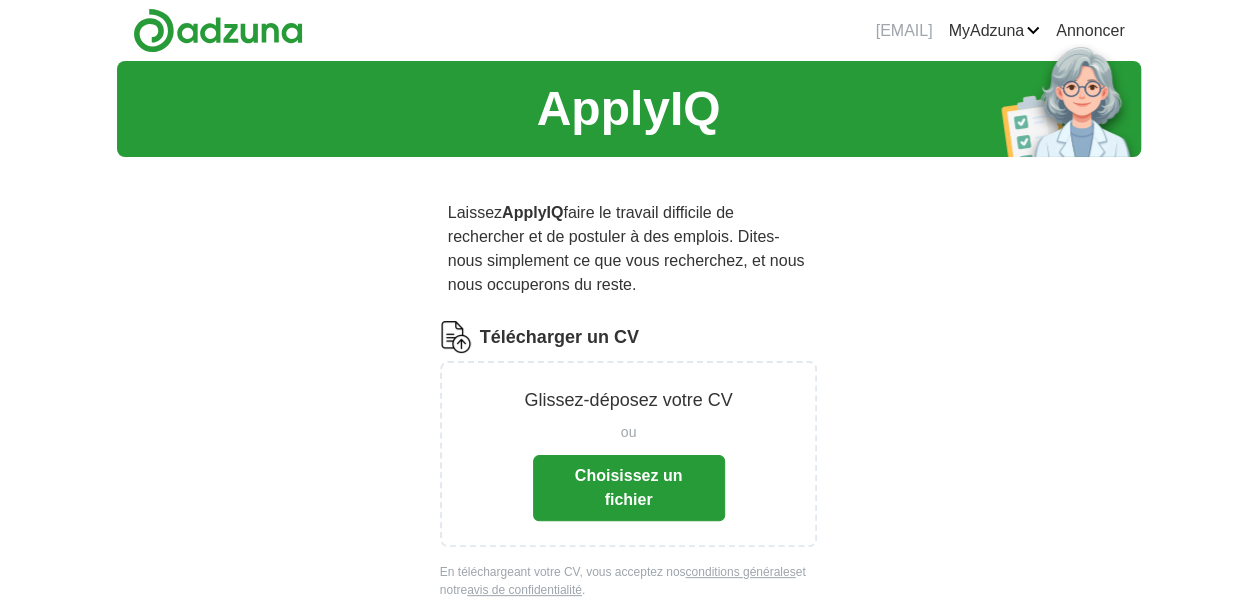click on "Choisissez un fichier" at bounding box center (629, 488) 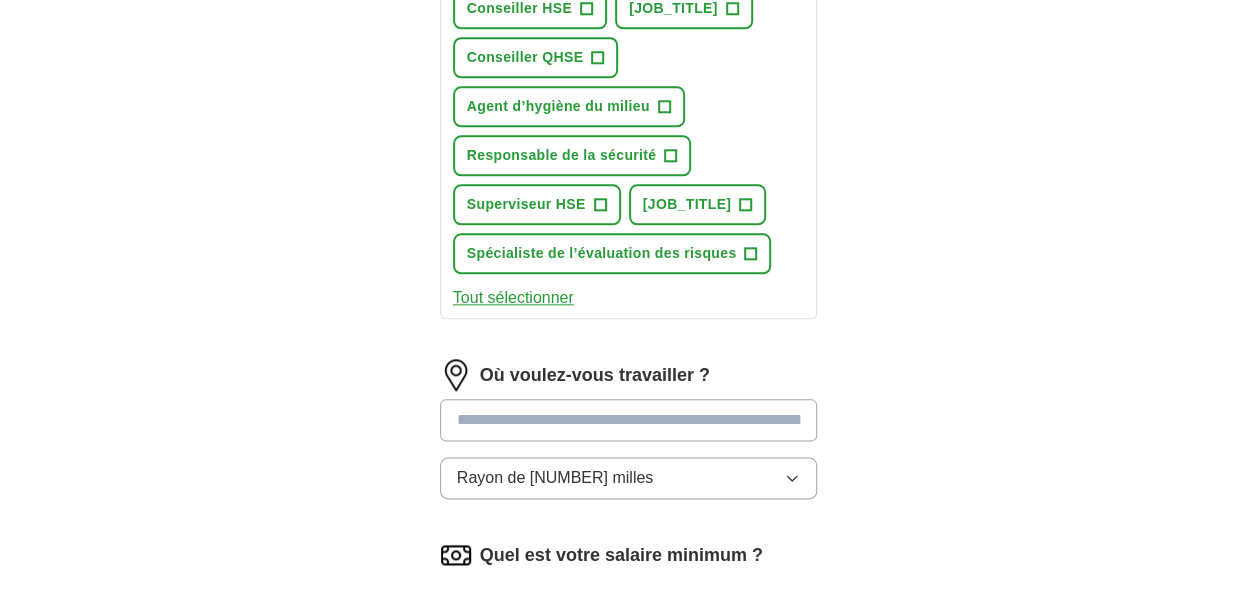 scroll, scrollTop: 1040, scrollLeft: 0, axis: vertical 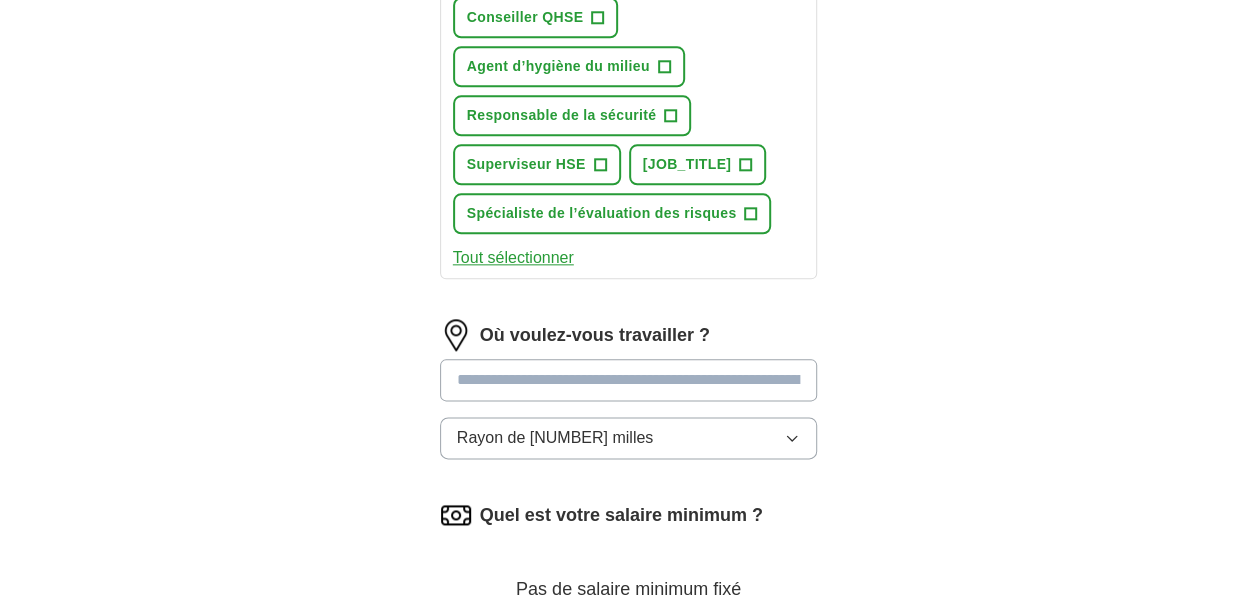 click on "Tout sélectionner" at bounding box center [513, 258] 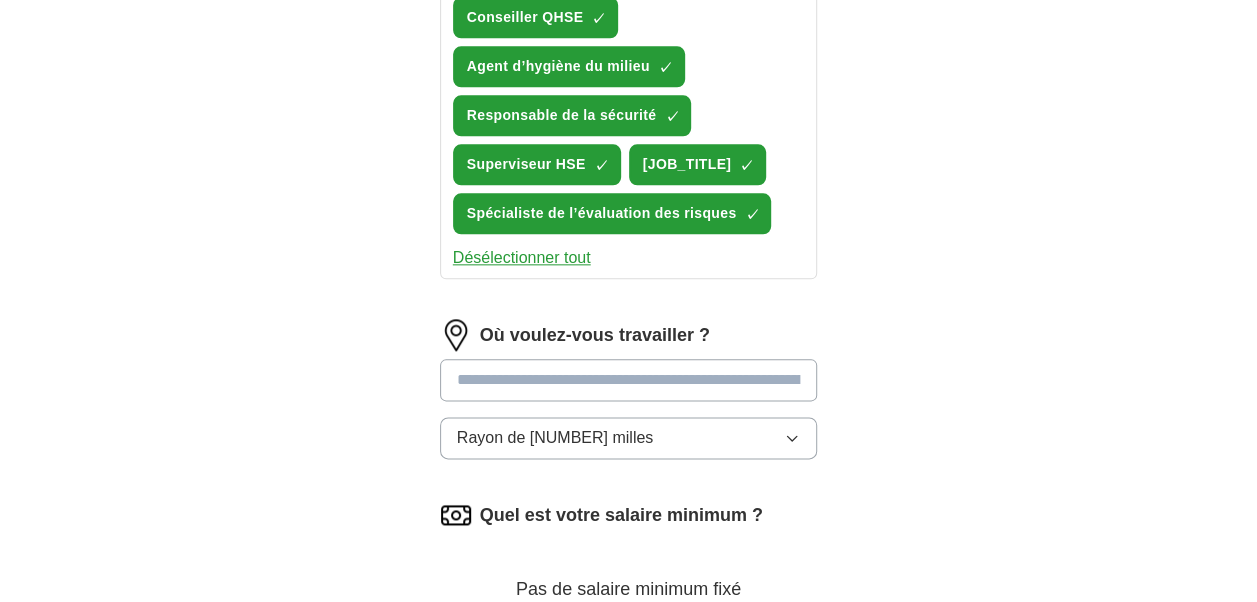 type 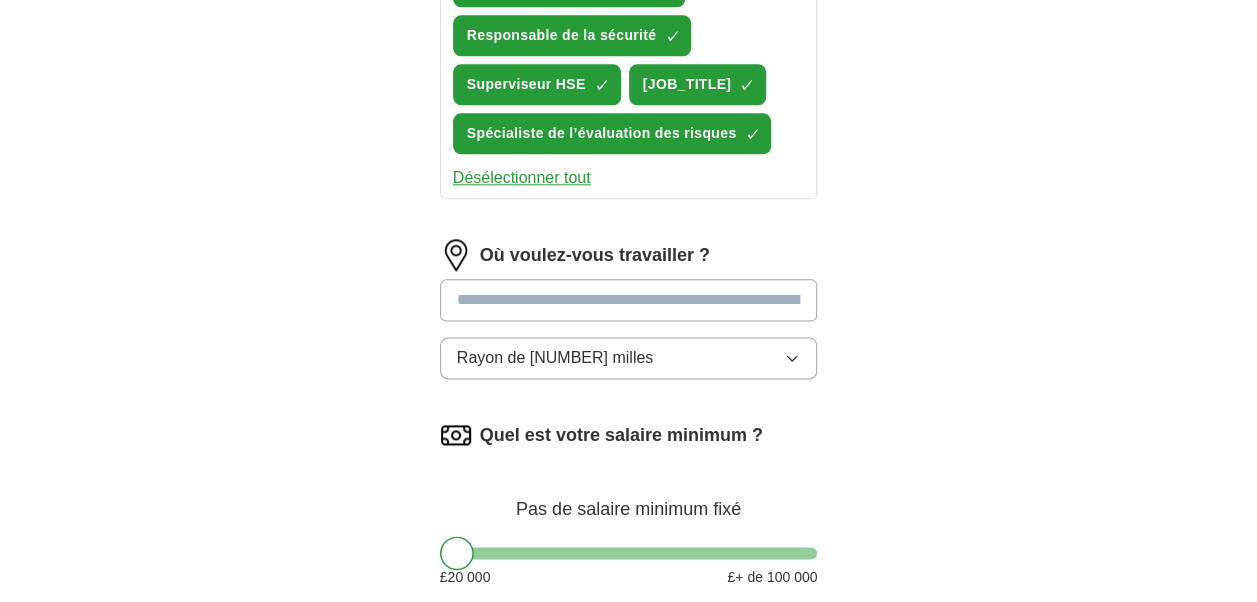 scroll, scrollTop: 1160, scrollLeft: 0, axis: vertical 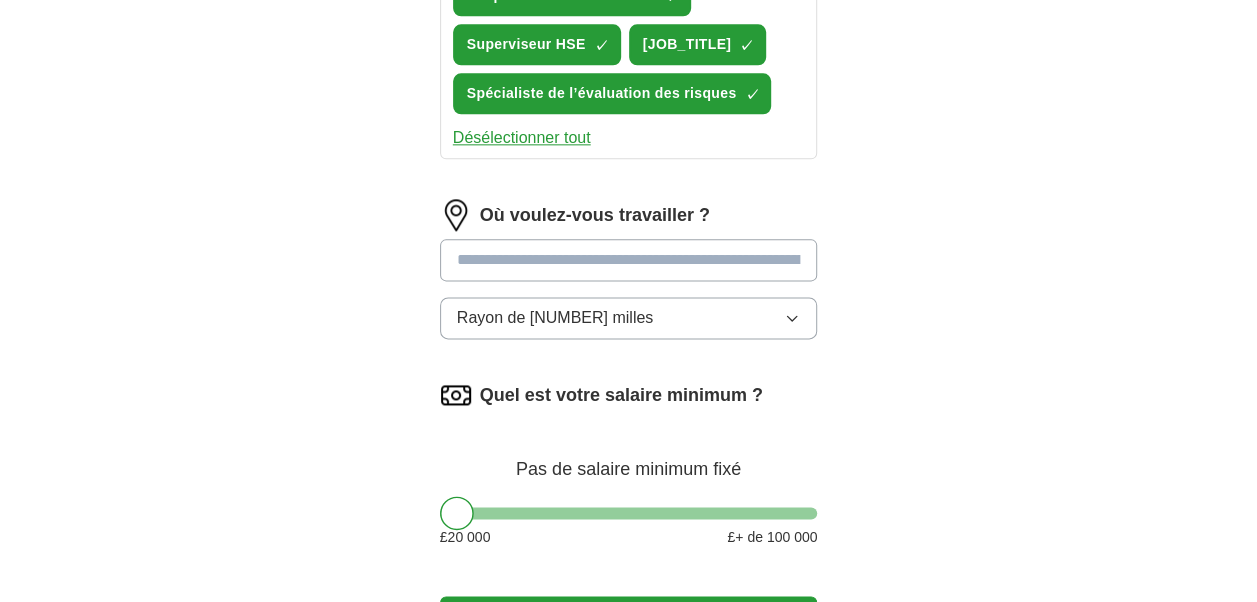 click at bounding box center (629, 260) 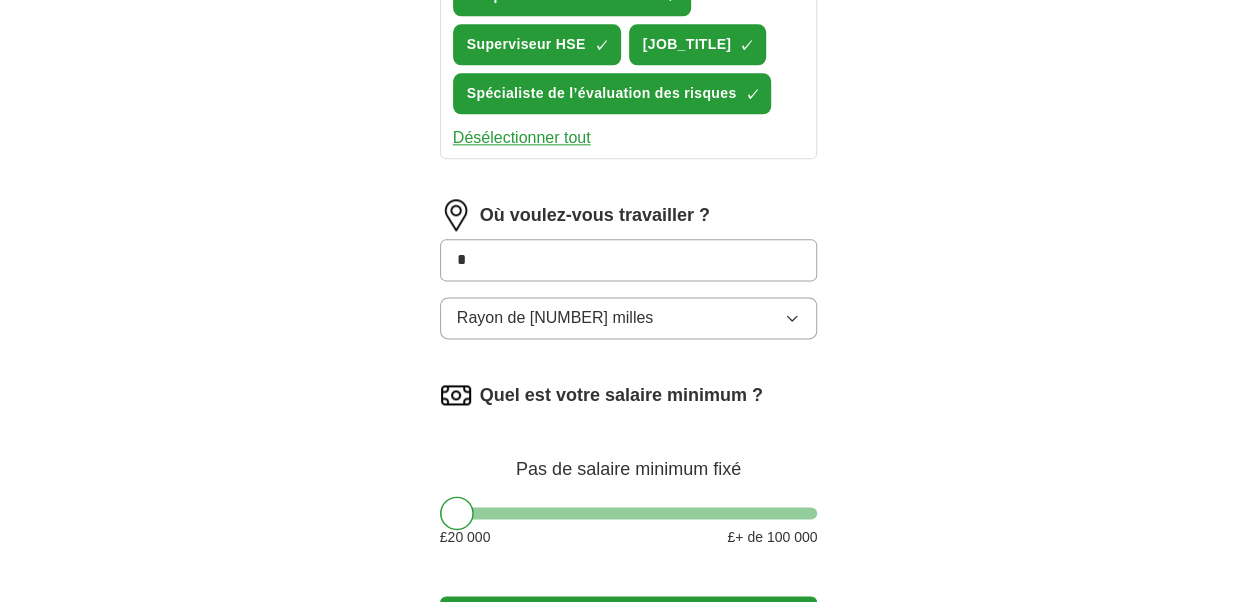 type on "*" 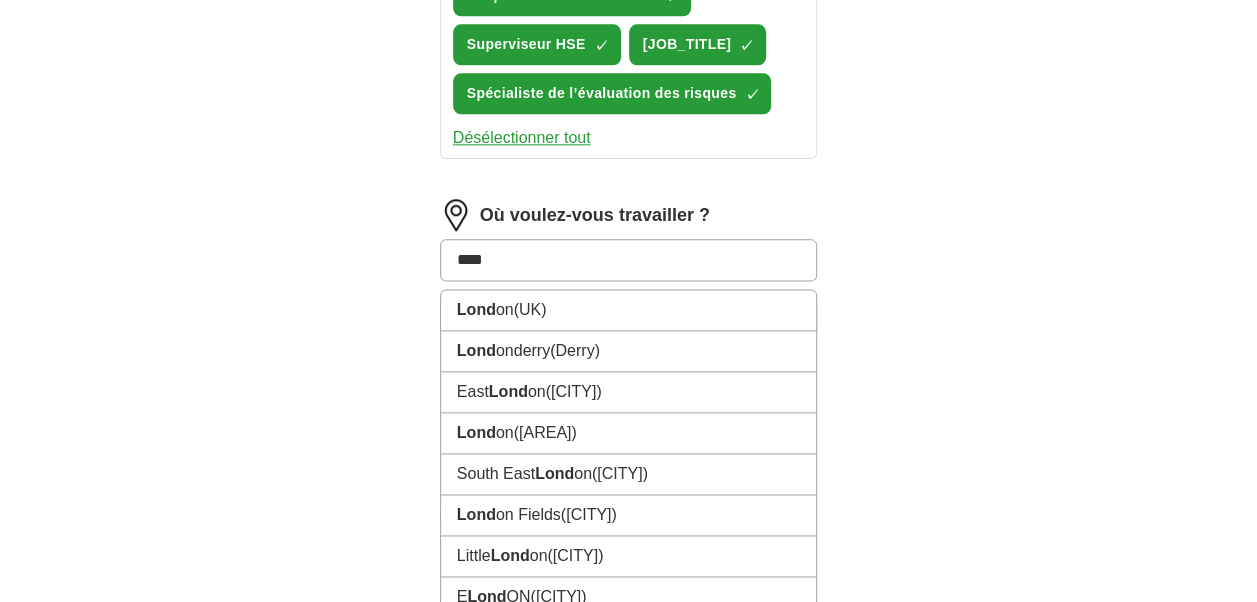 type on "***" 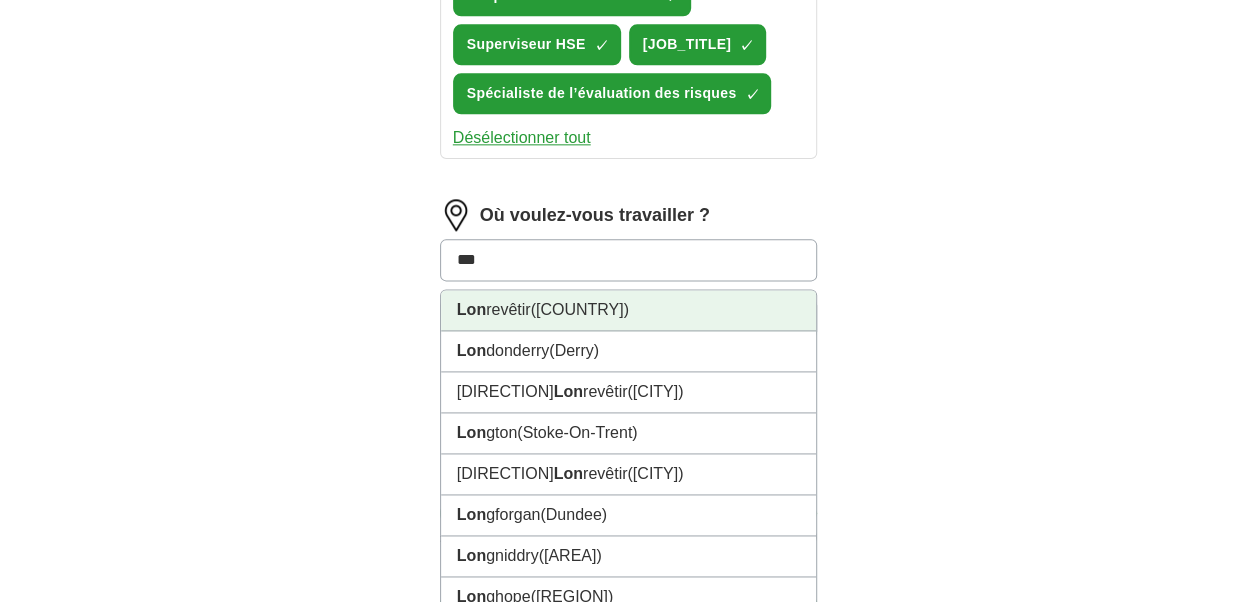 click on "[CITY]  (Royaume-Uni)" at bounding box center [629, 310] 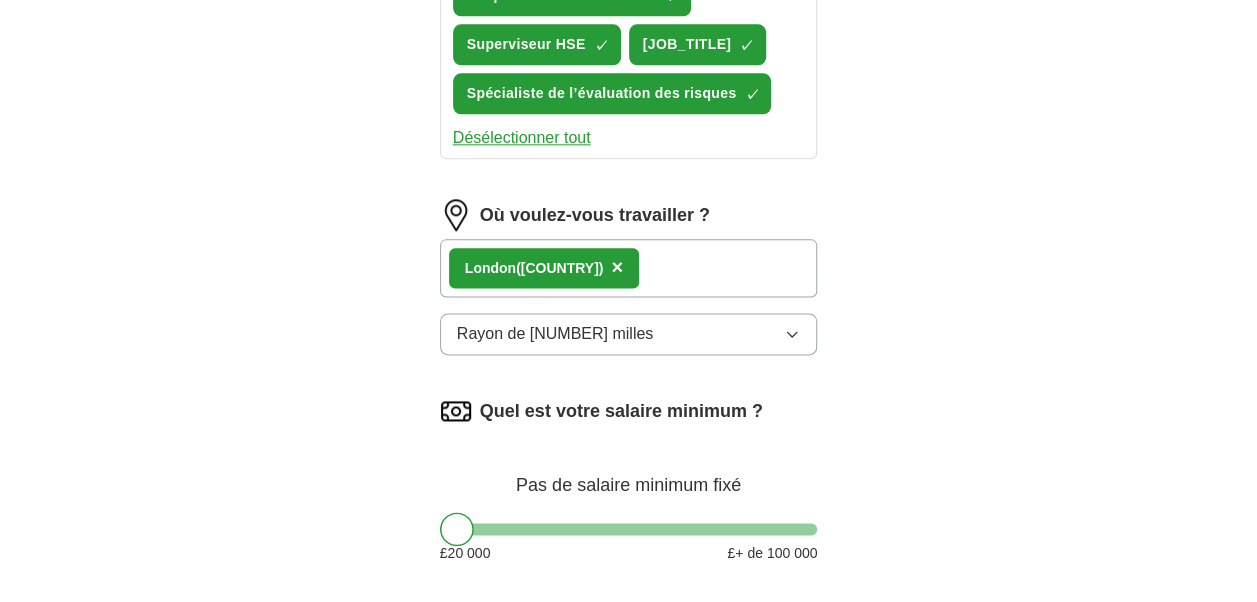 click on "Lon don  (Royaume-Uni) ×" at bounding box center (629, 268) 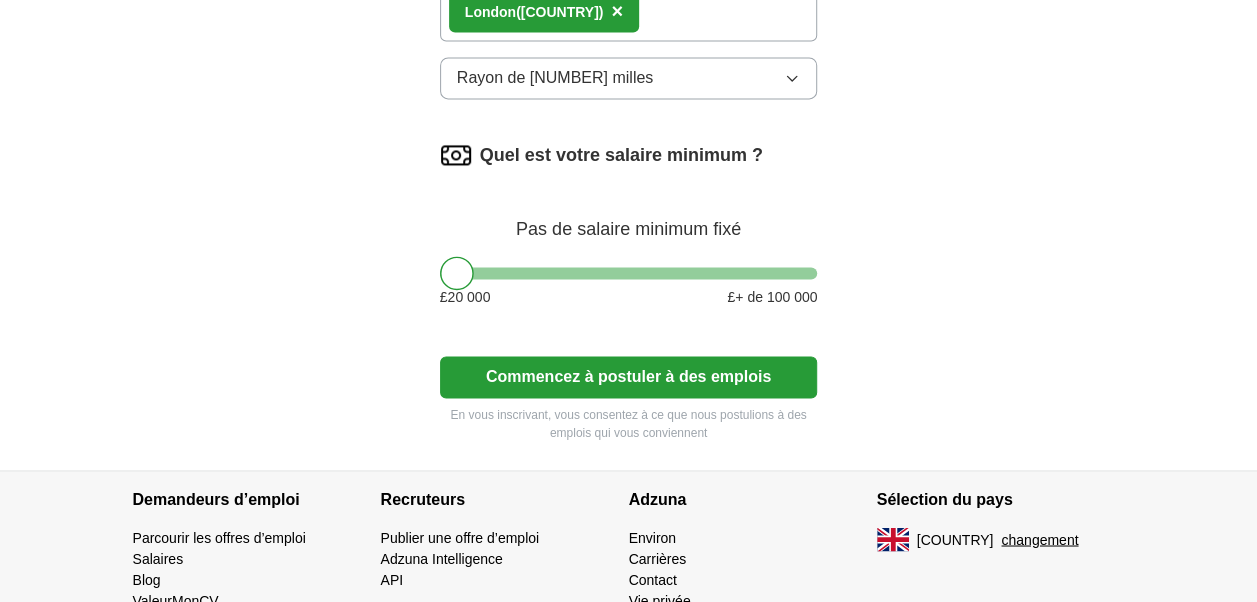 scroll, scrollTop: 1430, scrollLeft: 0, axis: vertical 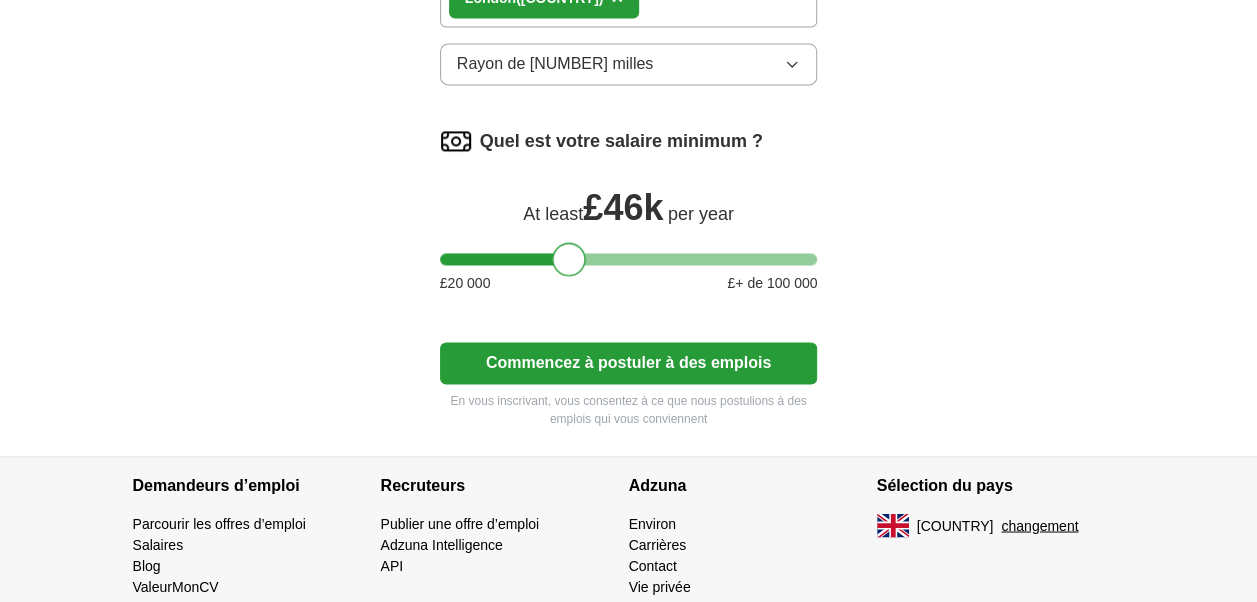 click at bounding box center (629, 259) 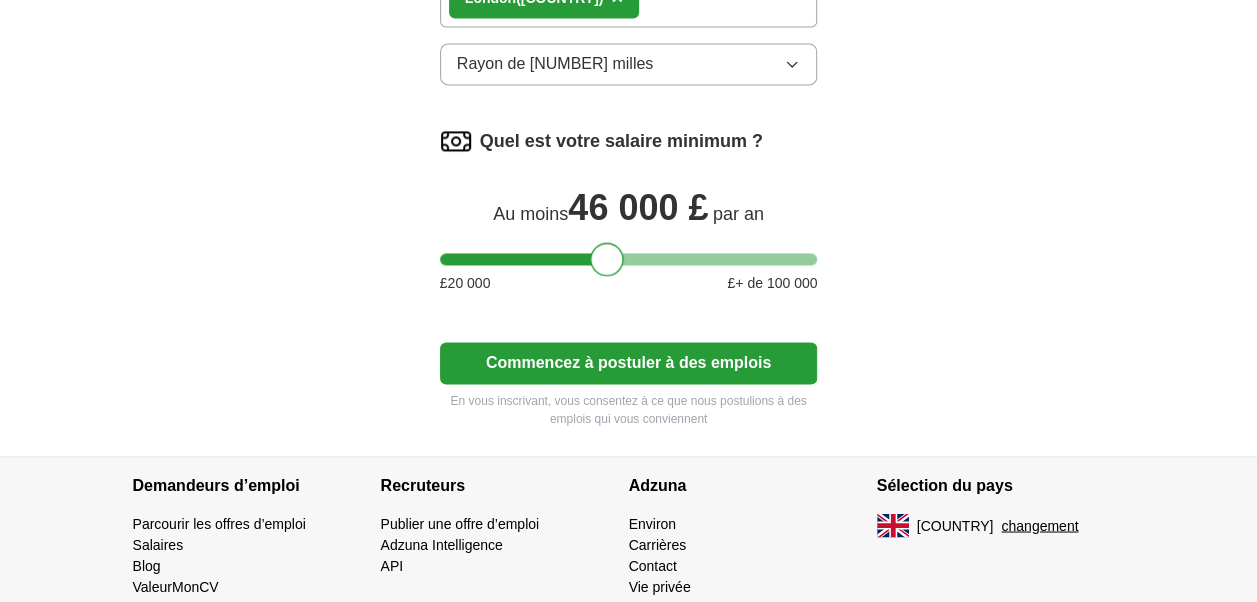 click at bounding box center (629, 259) 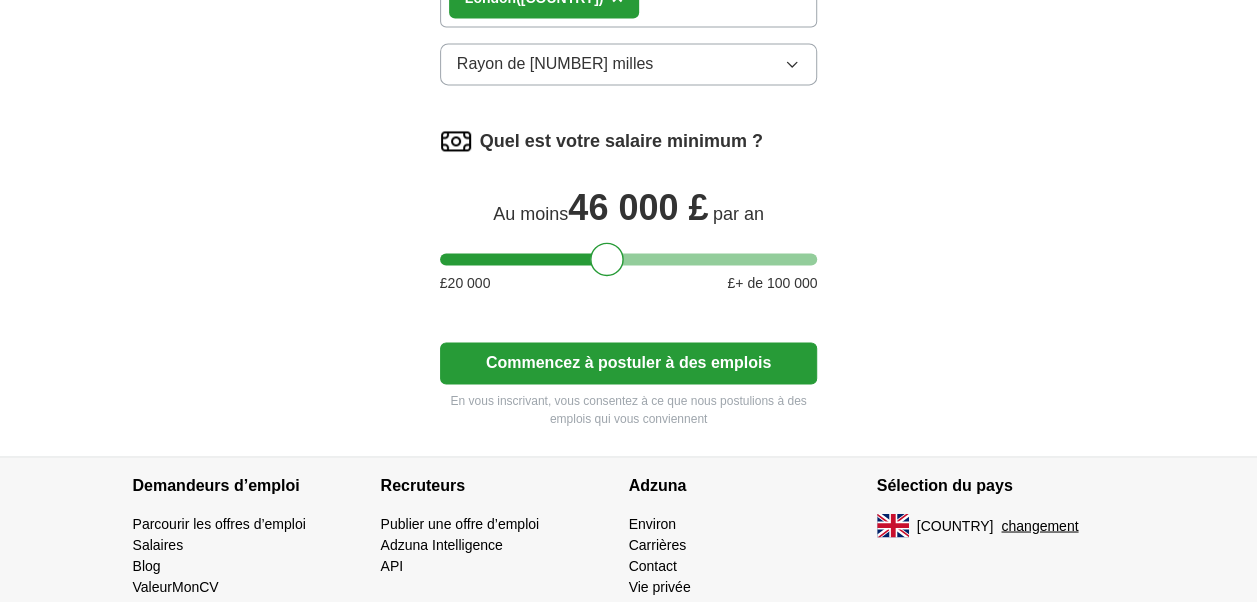 click on "Quel est votre salaire minimum ? Au moins  46 000 £   par an £ 20 000 £ + de 100 000" at bounding box center [629, 217] 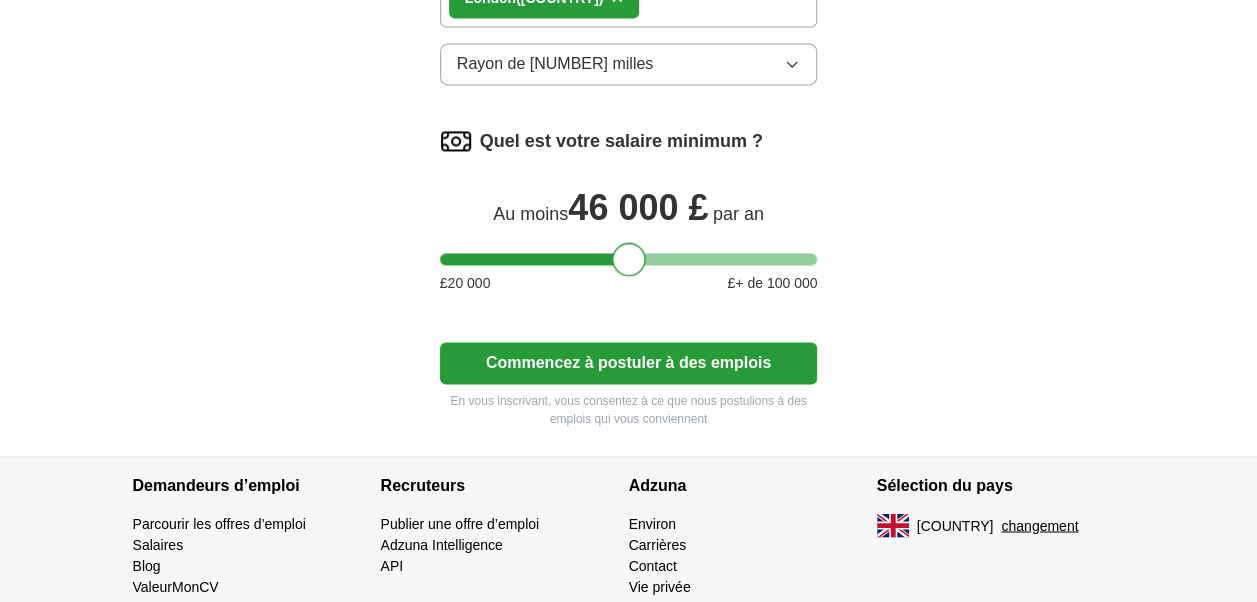 click at bounding box center (629, 259) 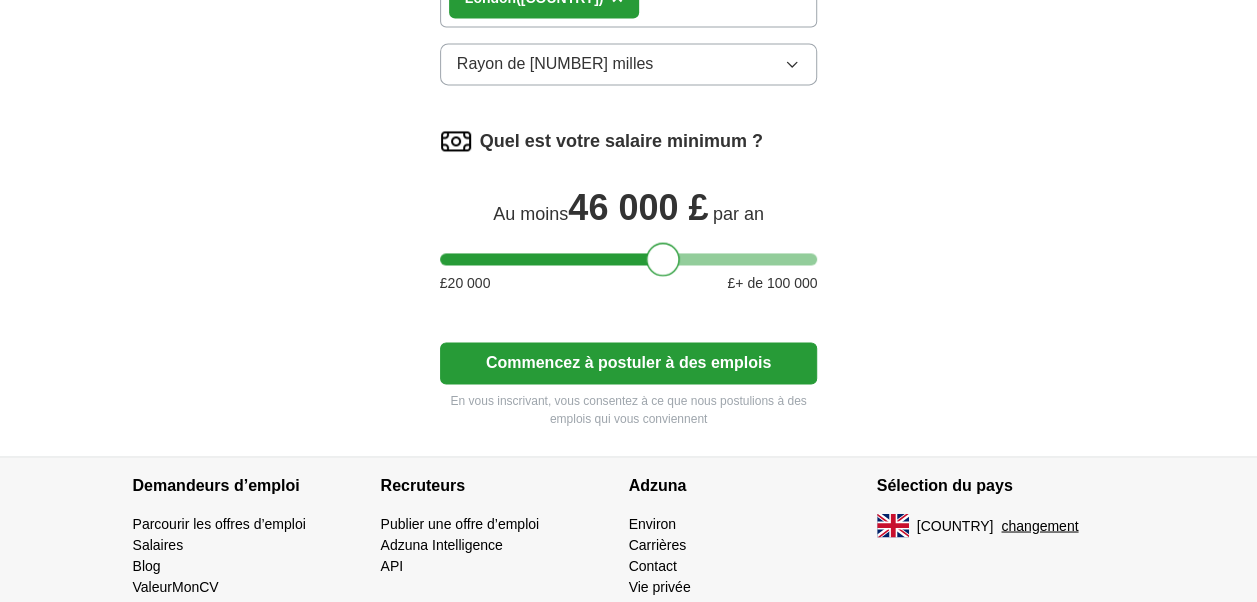 click at bounding box center (629, 259) 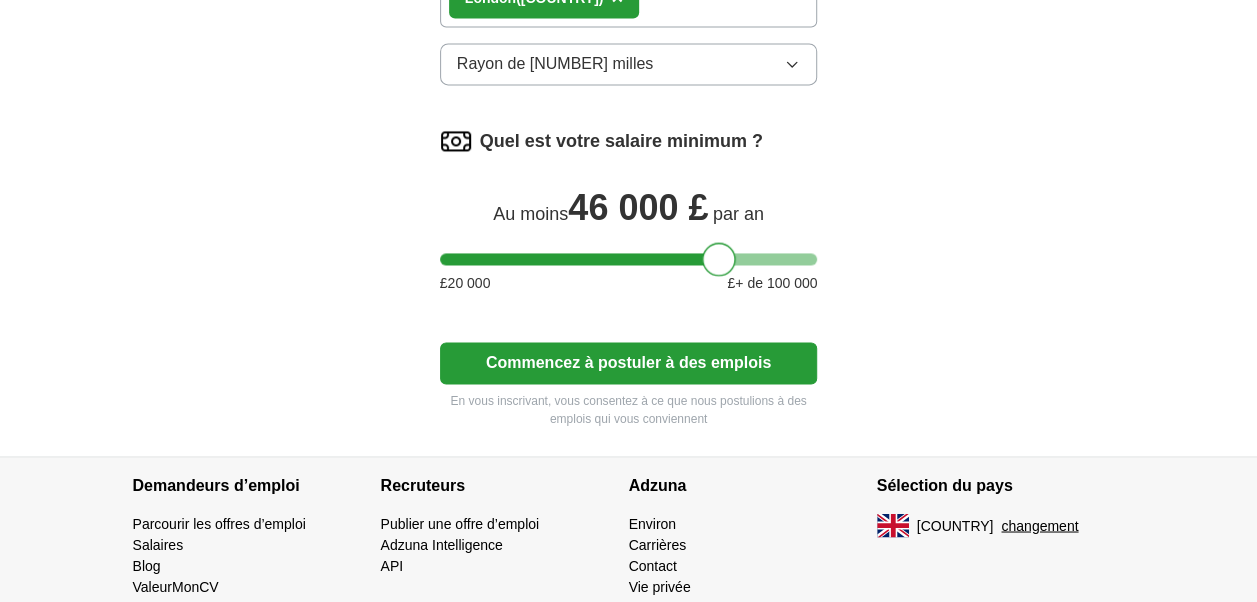 drag, startPoint x: 661, startPoint y: 401, endPoint x: 715, endPoint y: 400, distance: 54.00926 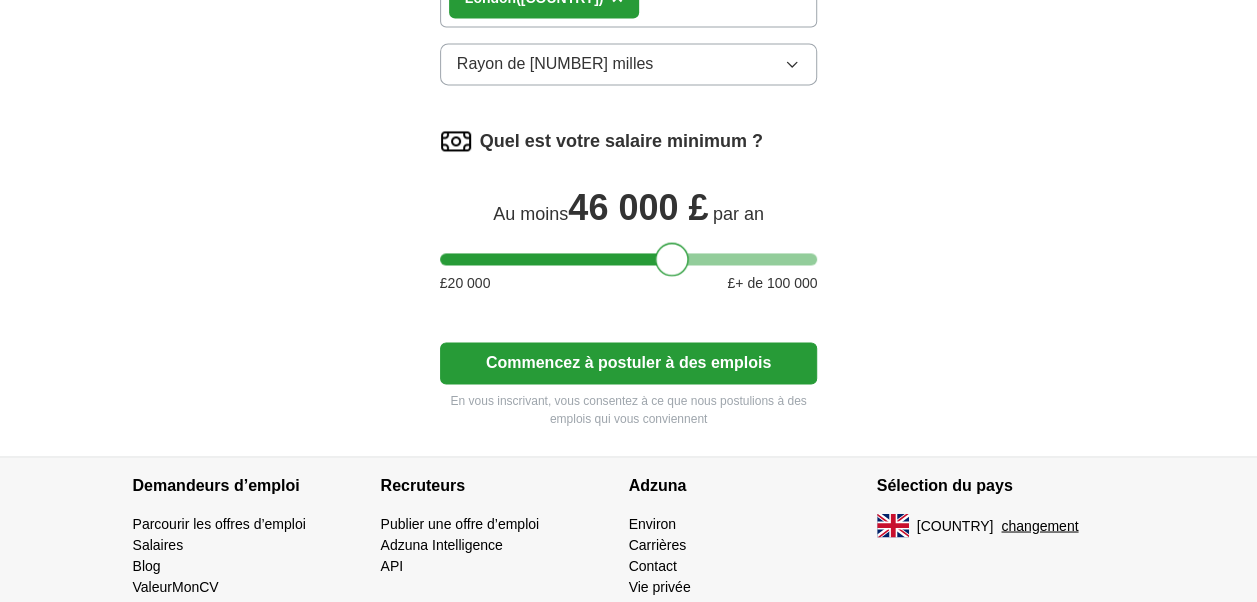 click at bounding box center (629, 259) 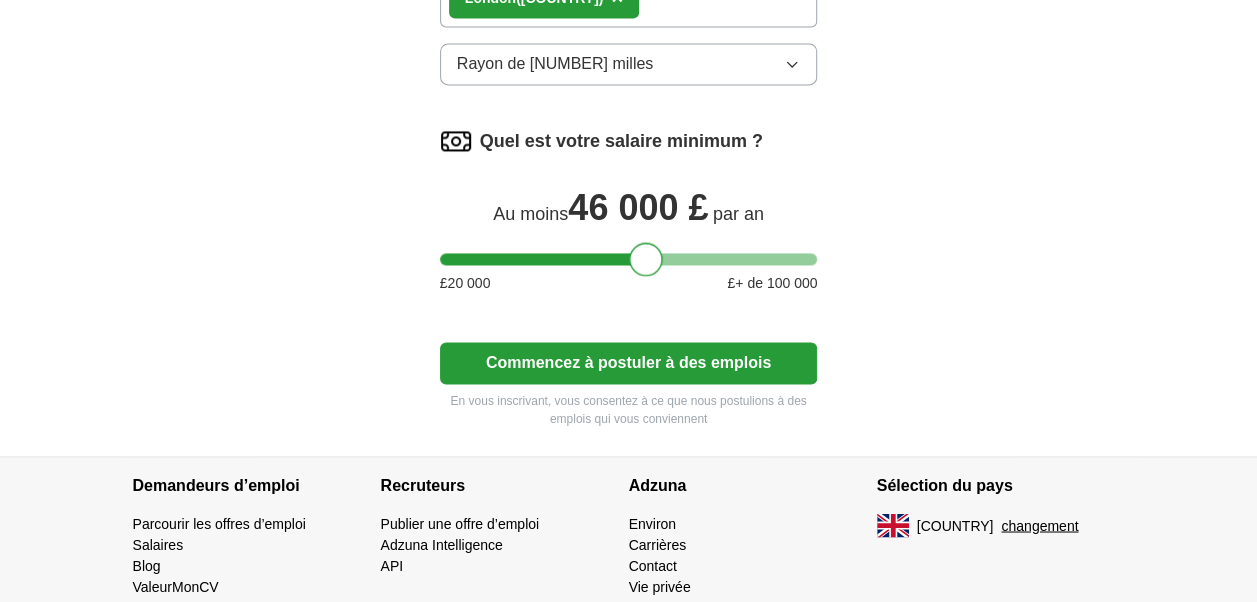 click at bounding box center [629, 259] 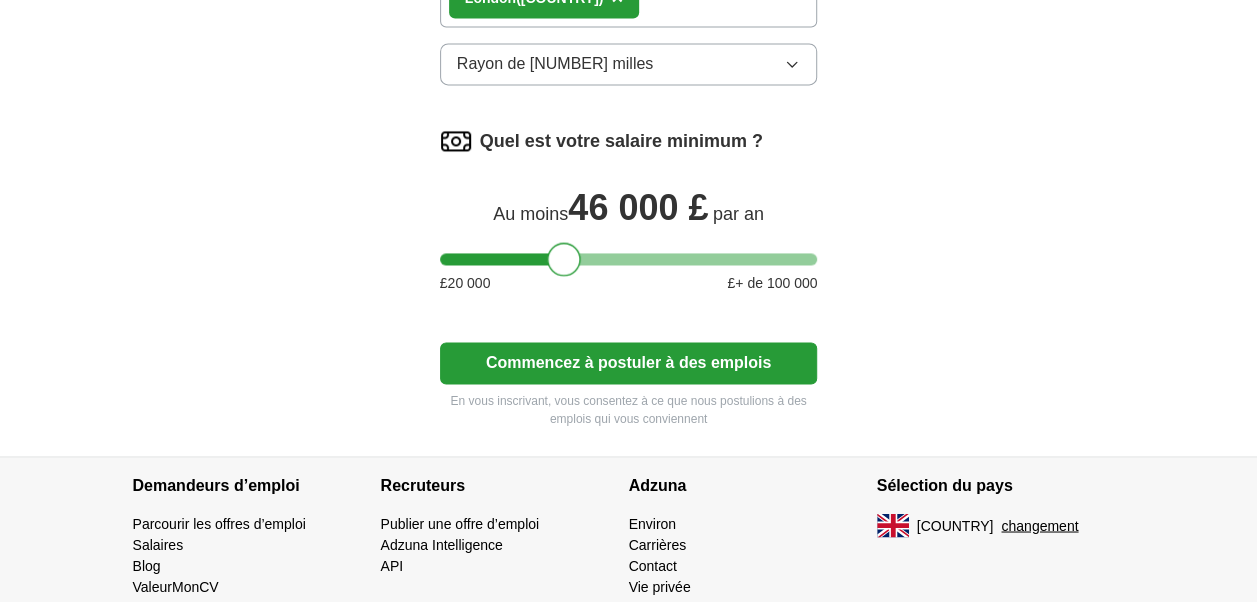 drag, startPoint x: 622, startPoint y: 402, endPoint x: 566, endPoint y: 404, distance: 56.0357 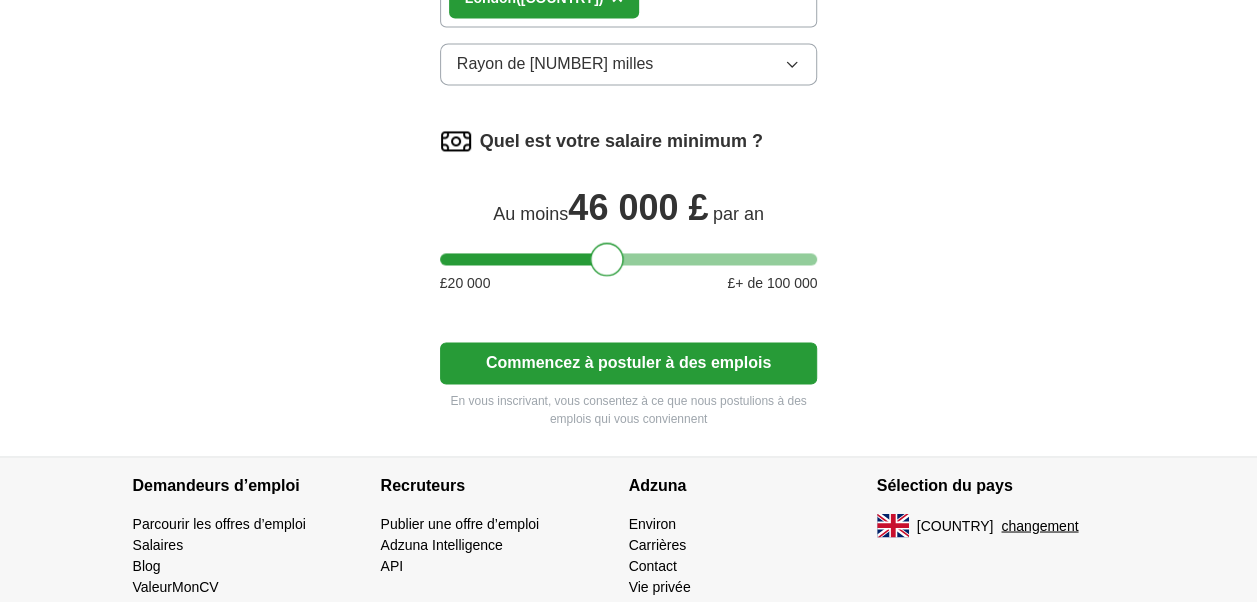 click at bounding box center [629, 259] 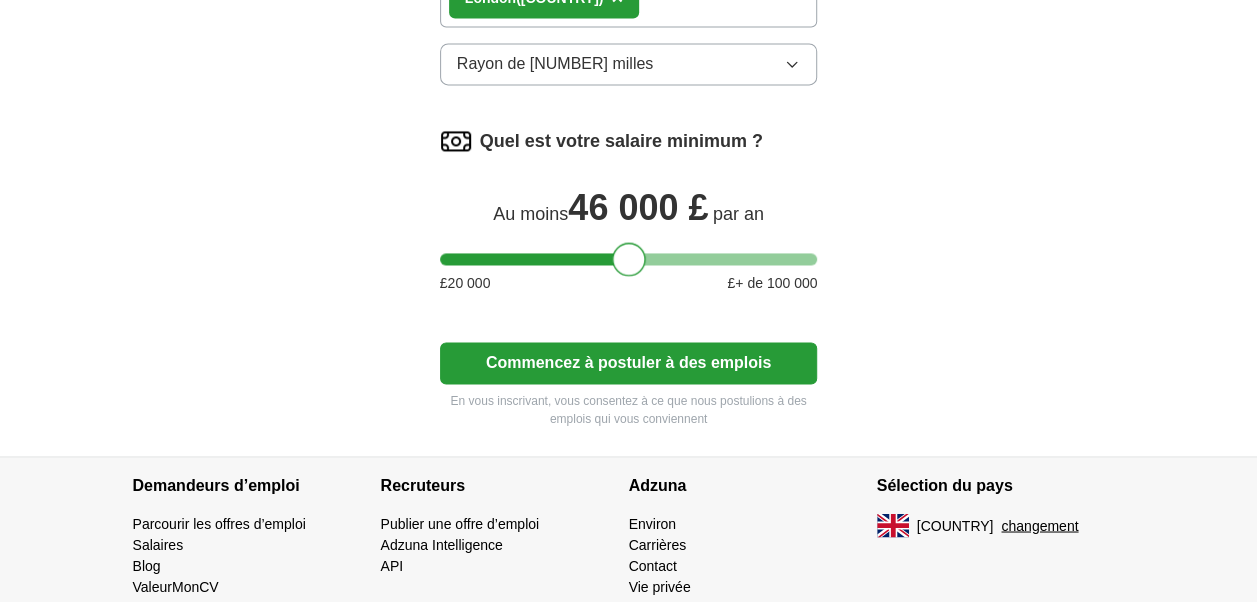 click at bounding box center (629, 259) 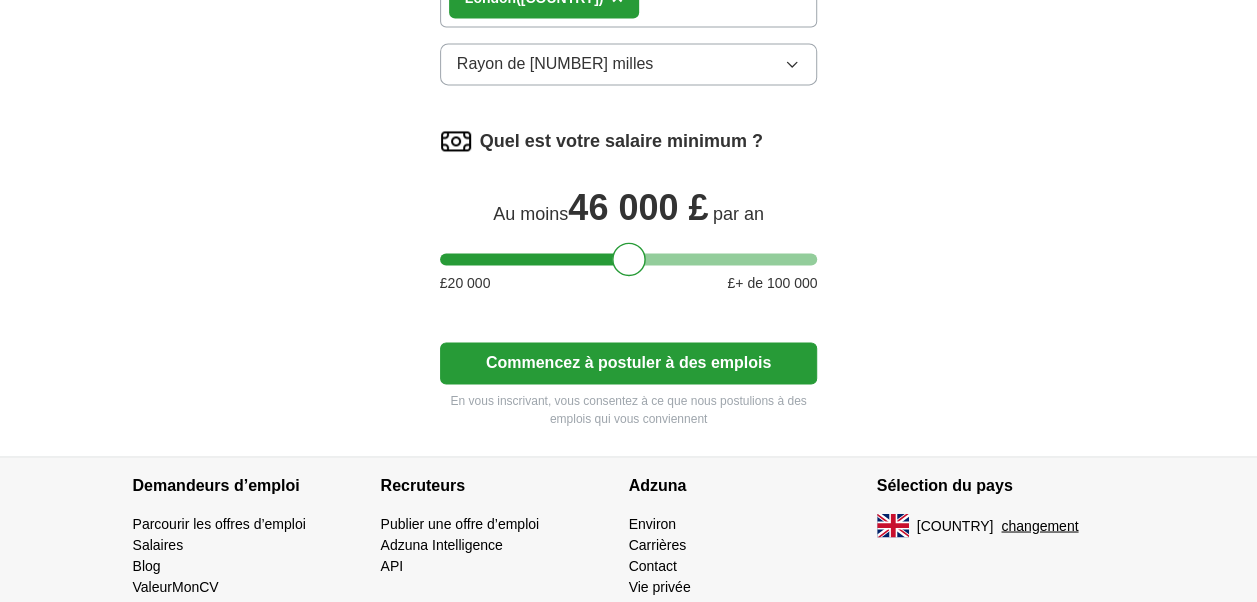click 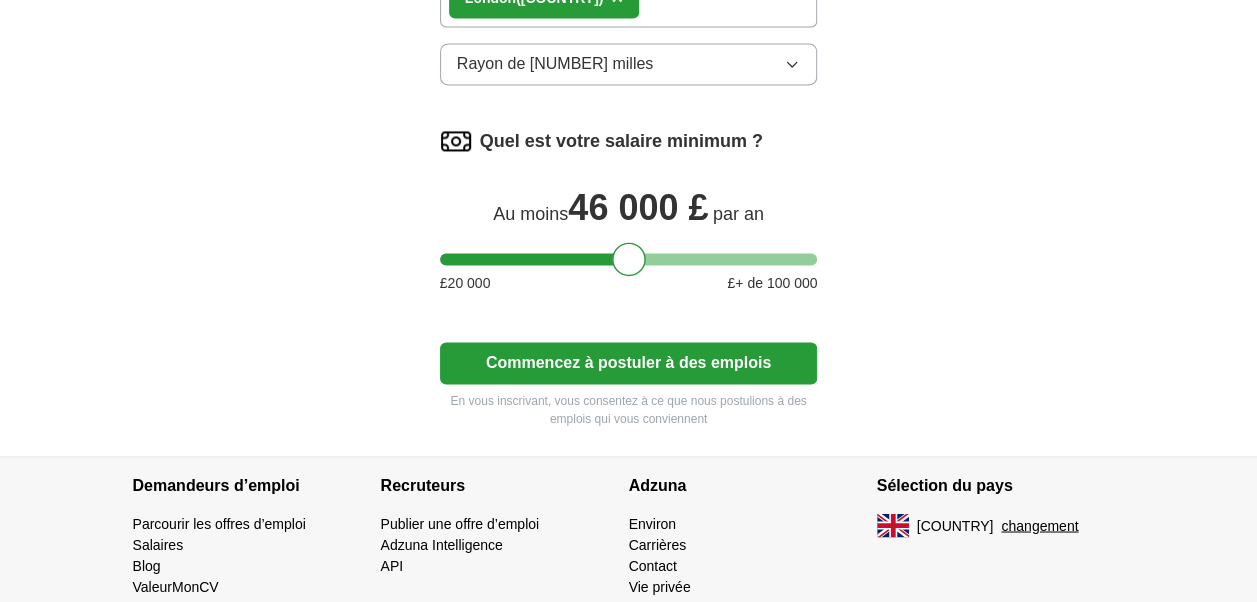 click on "**********" at bounding box center [629, -401] 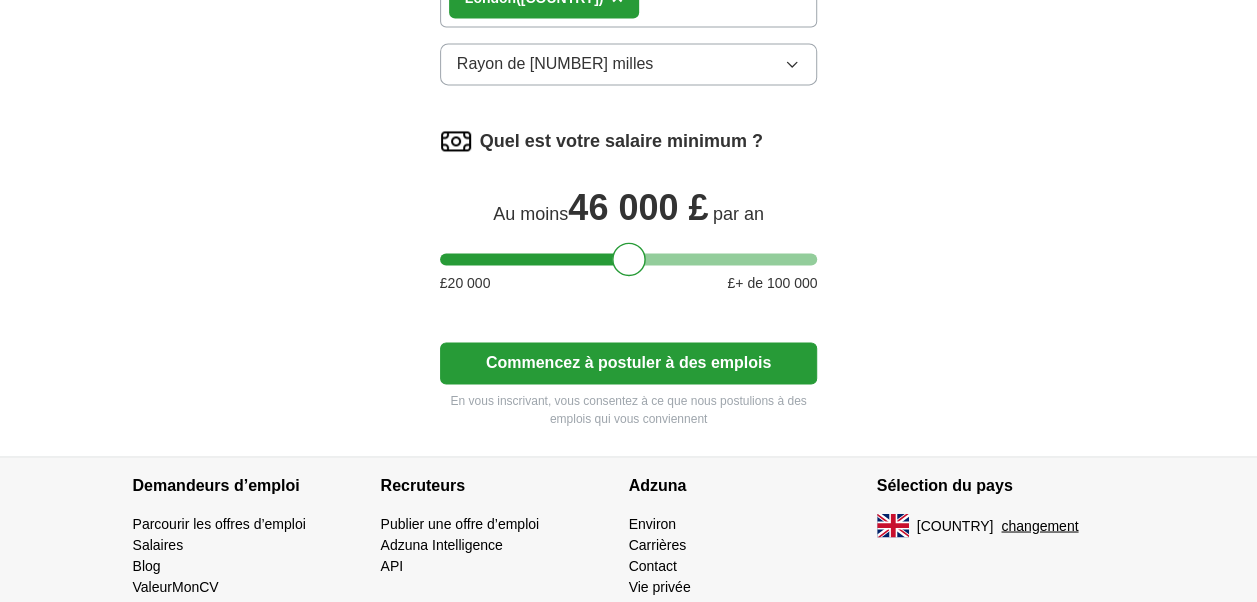 click on "Commencez à postuler à des emplois" at bounding box center (629, 363) 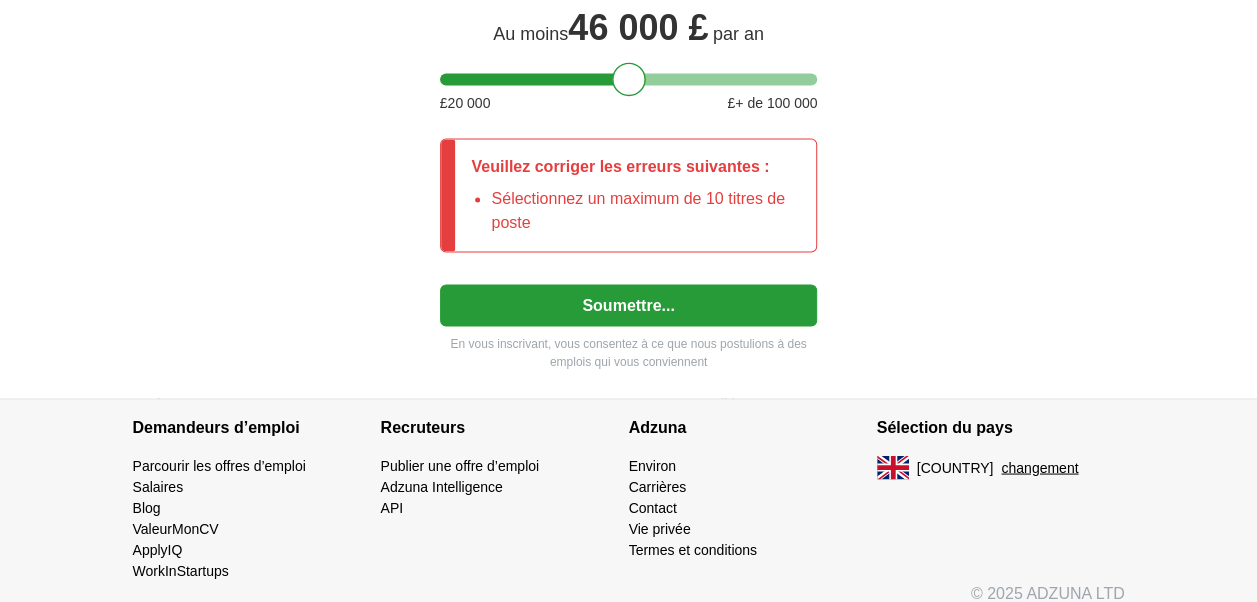 scroll, scrollTop: 1637, scrollLeft: 0, axis: vertical 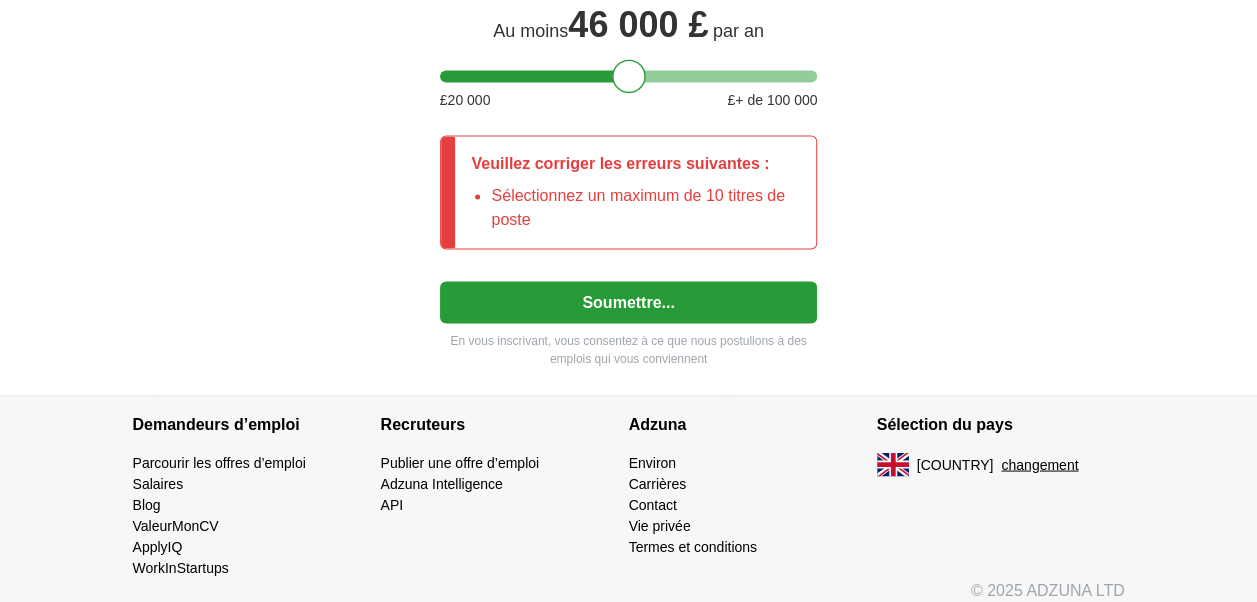 click on "Sélectionnez un maximum de 10 titres de poste" at bounding box center [645, 208] 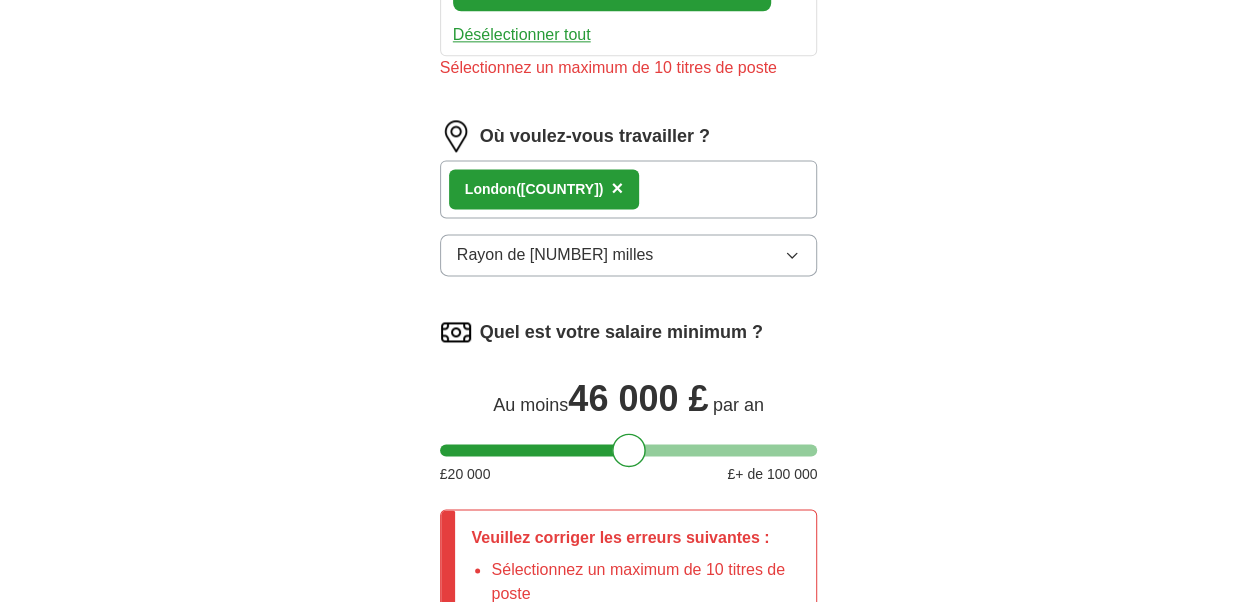 scroll, scrollTop: 1269, scrollLeft: 0, axis: vertical 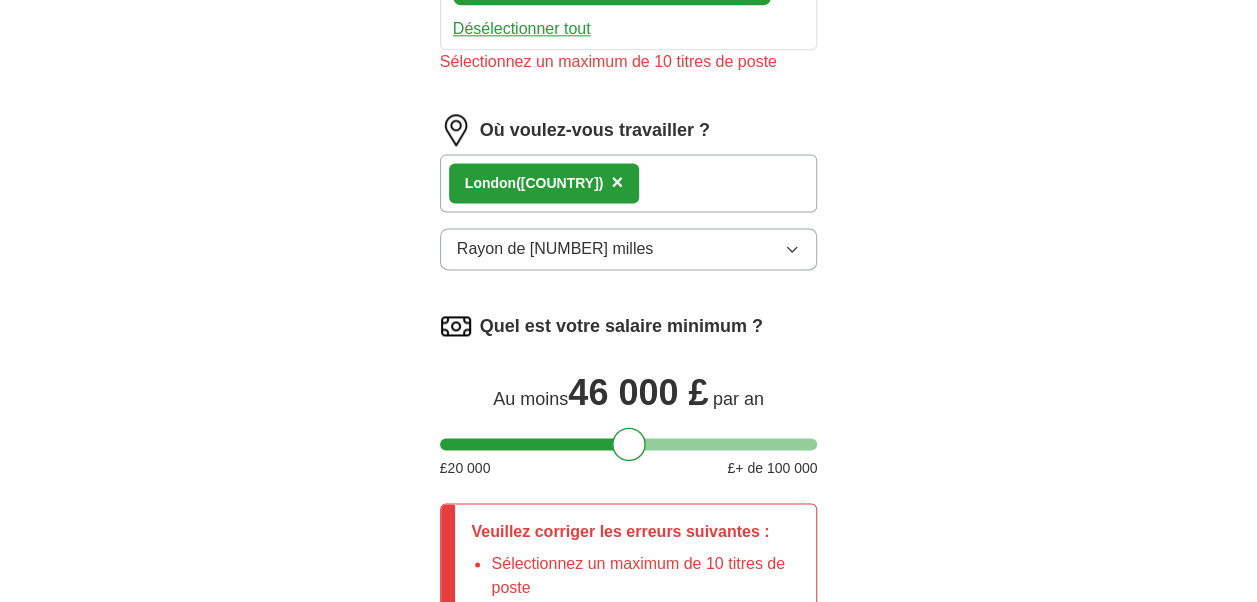 click on "Sélectionnez un maximum de 10 titres de poste" at bounding box center (629, 62) 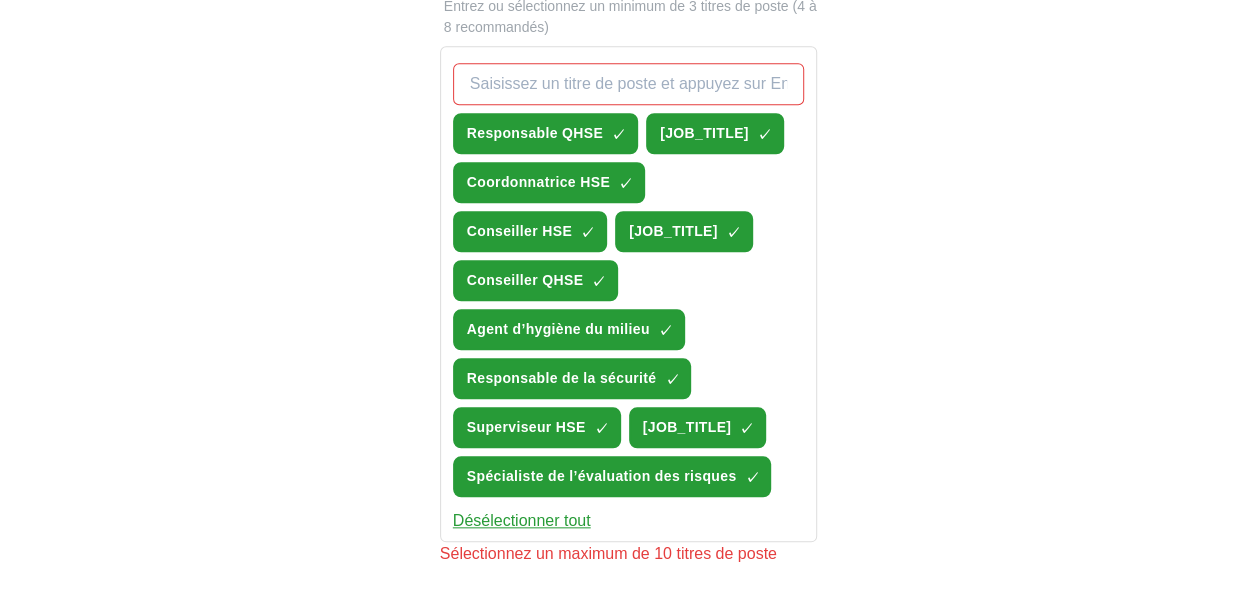 scroll, scrollTop: 844, scrollLeft: 0, axis: vertical 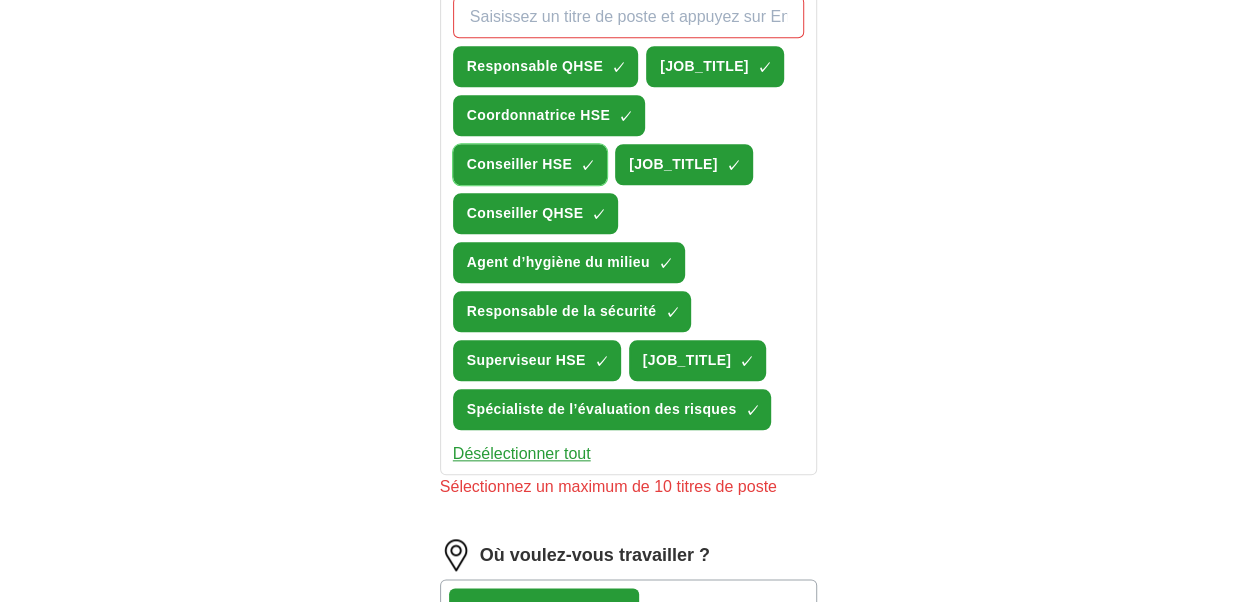 click on "×" at bounding box center (0, 0) 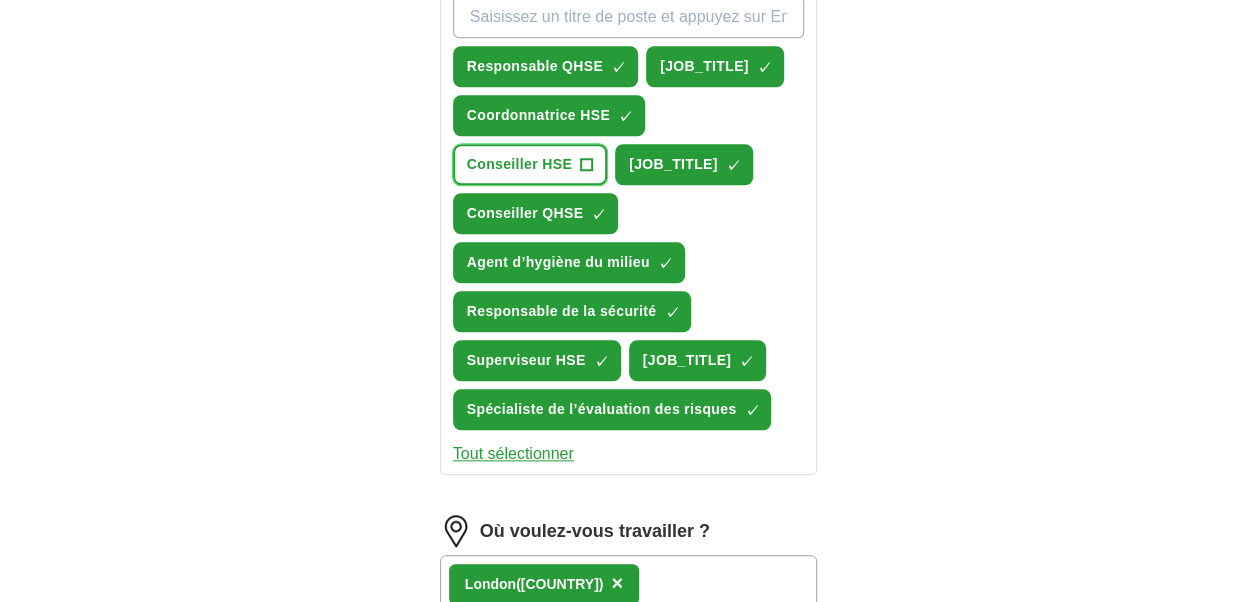 click on "+" at bounding box center (586, 165) 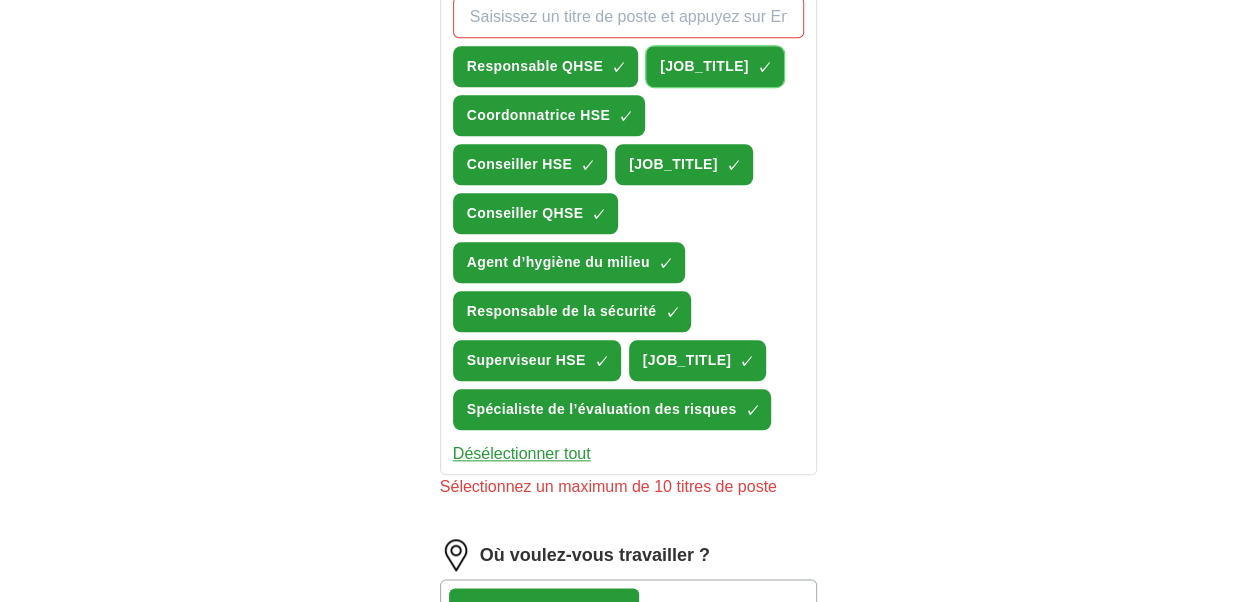 click on "×" at bounding box center [0, 0] 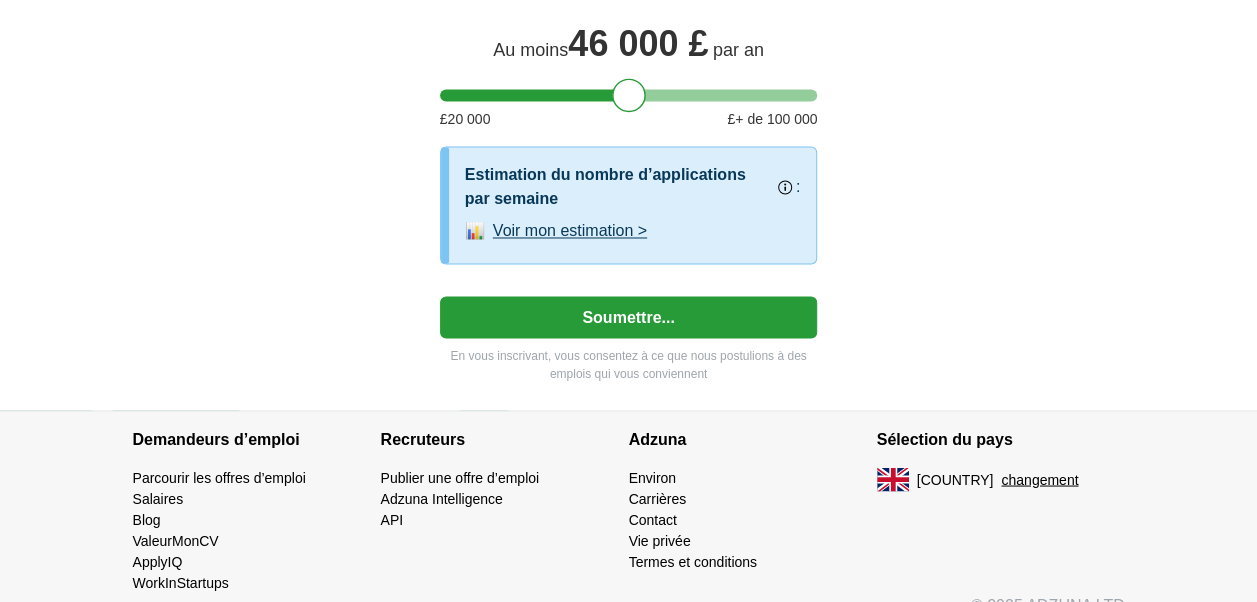 scroll, scrollTop: 1600, scrollLeft: 0, axis: vertical 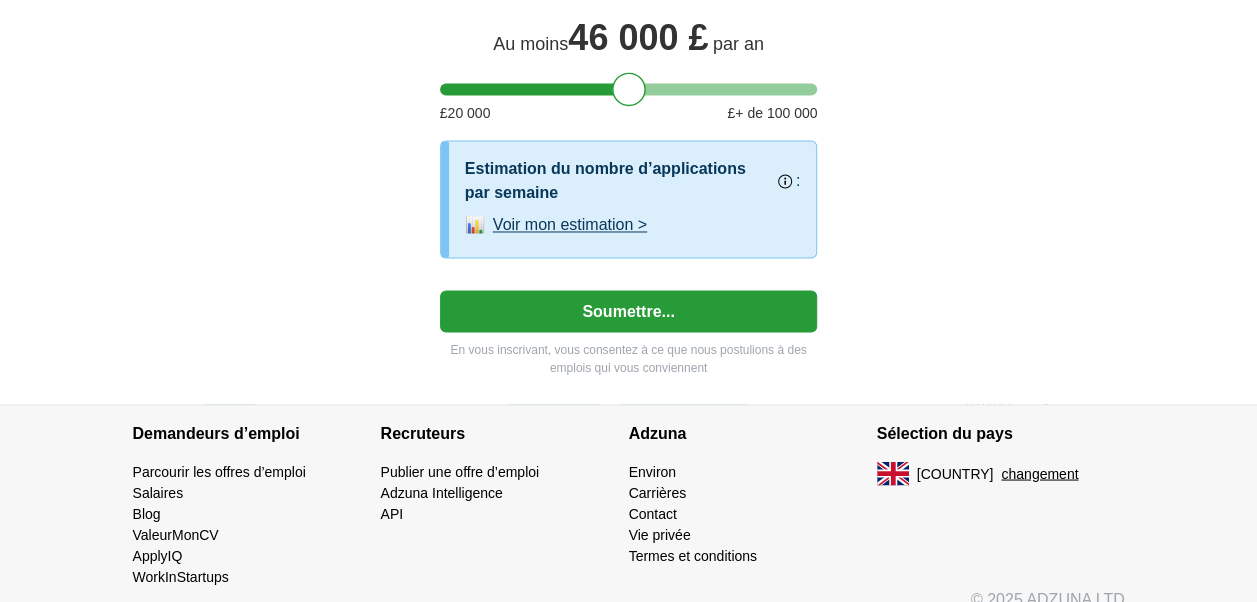 click on "Soumettre..." at bounding box center [629, 311] 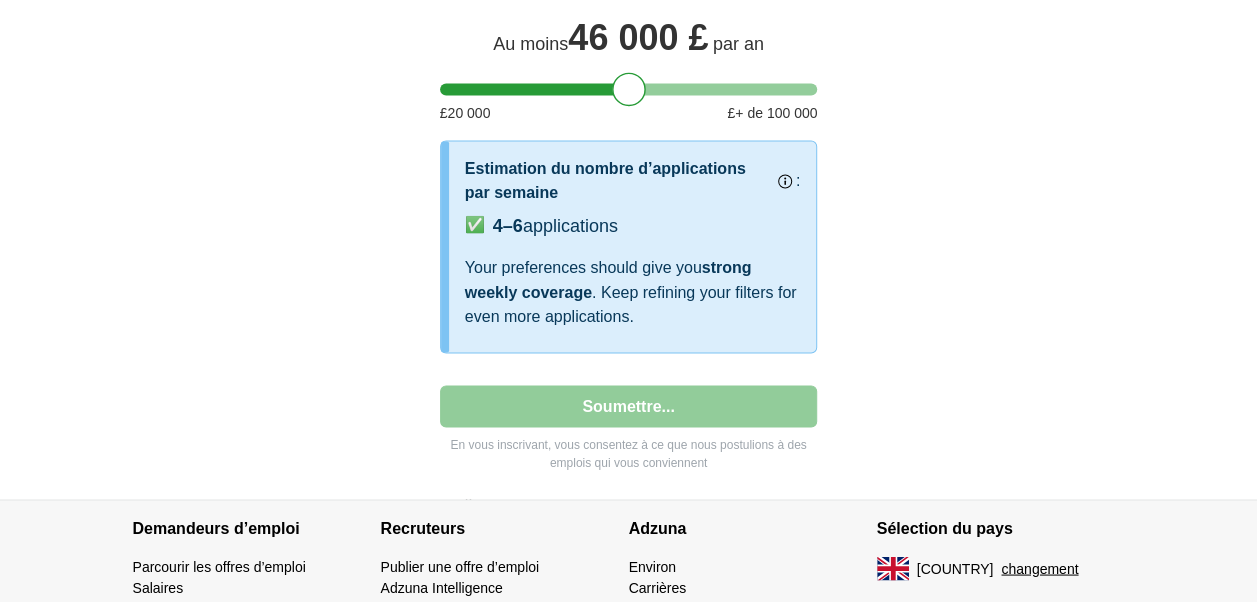 select on "**" 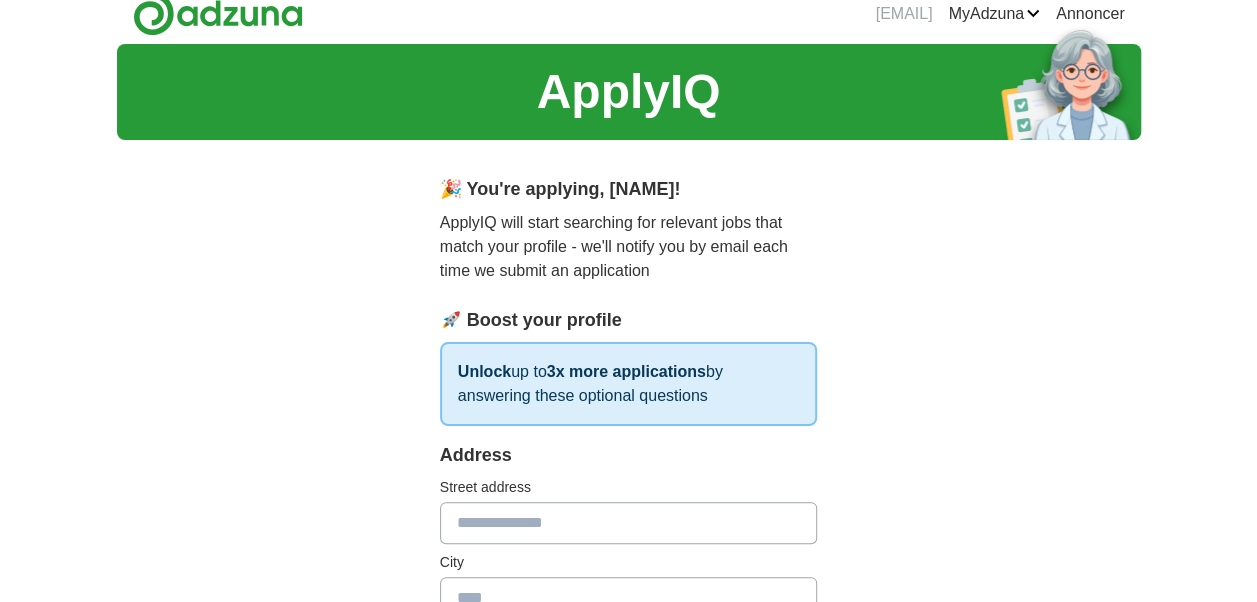 scroll, scrollTop: 0, scrollLeft: 0, axis: both 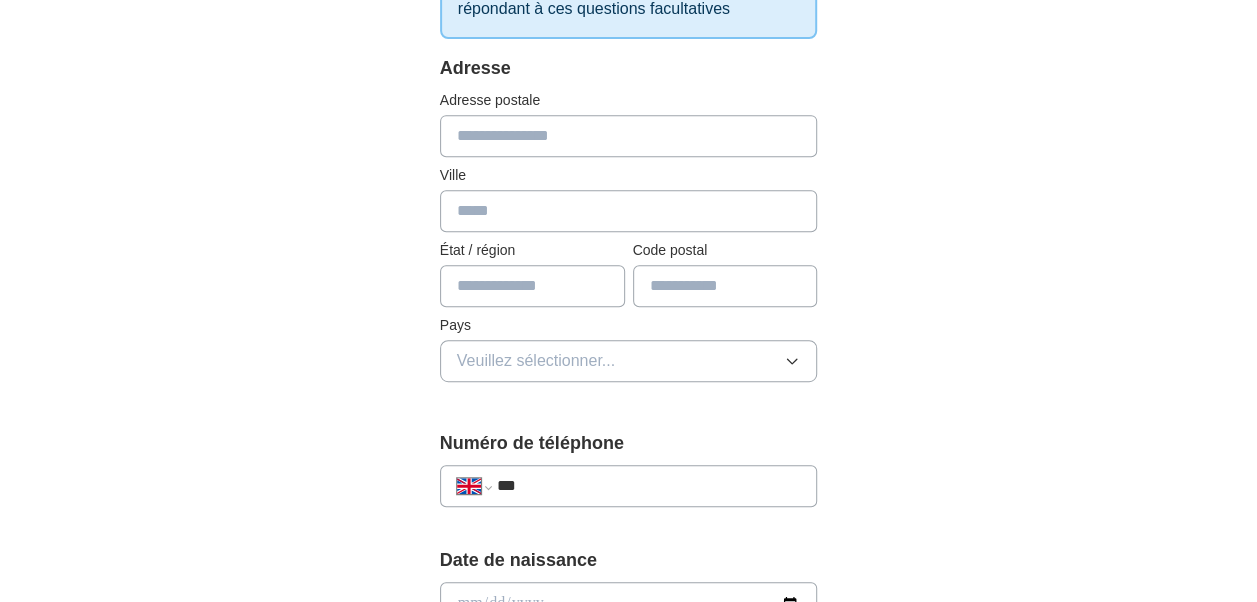 click at bounding box center [629, 136] 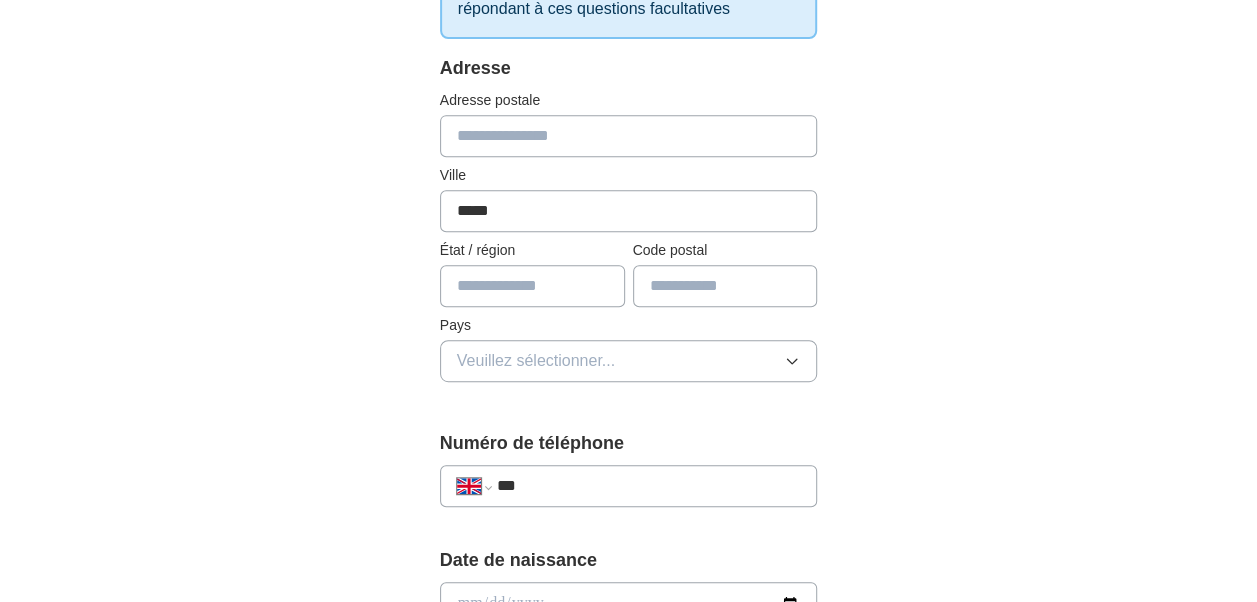 type on "*********" 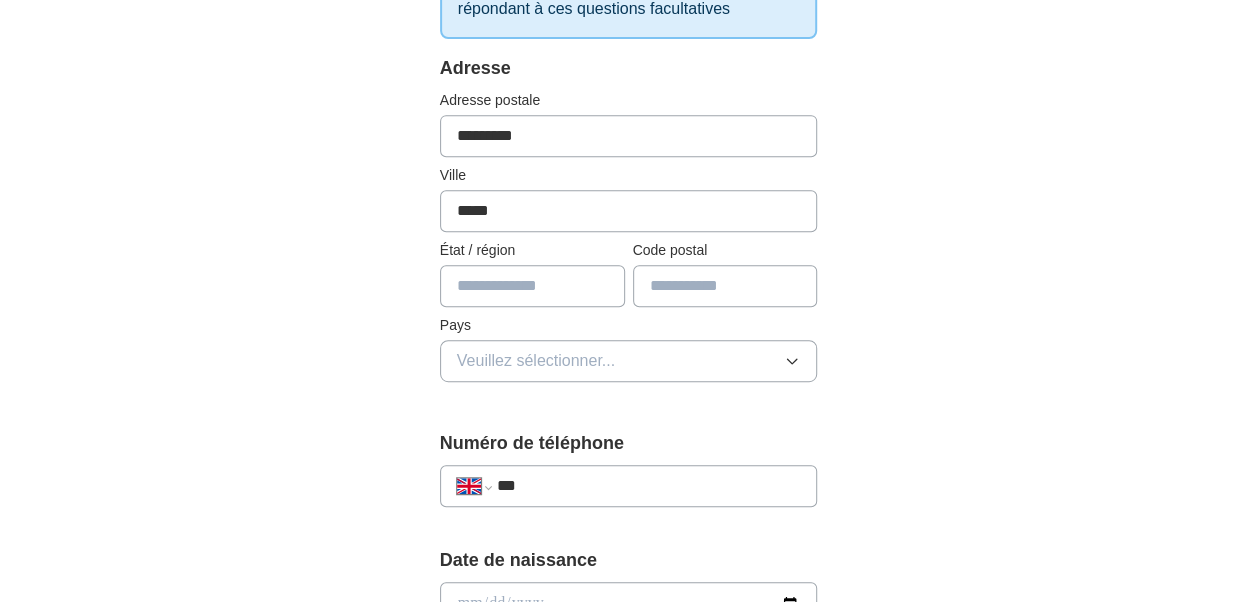 type on "****" 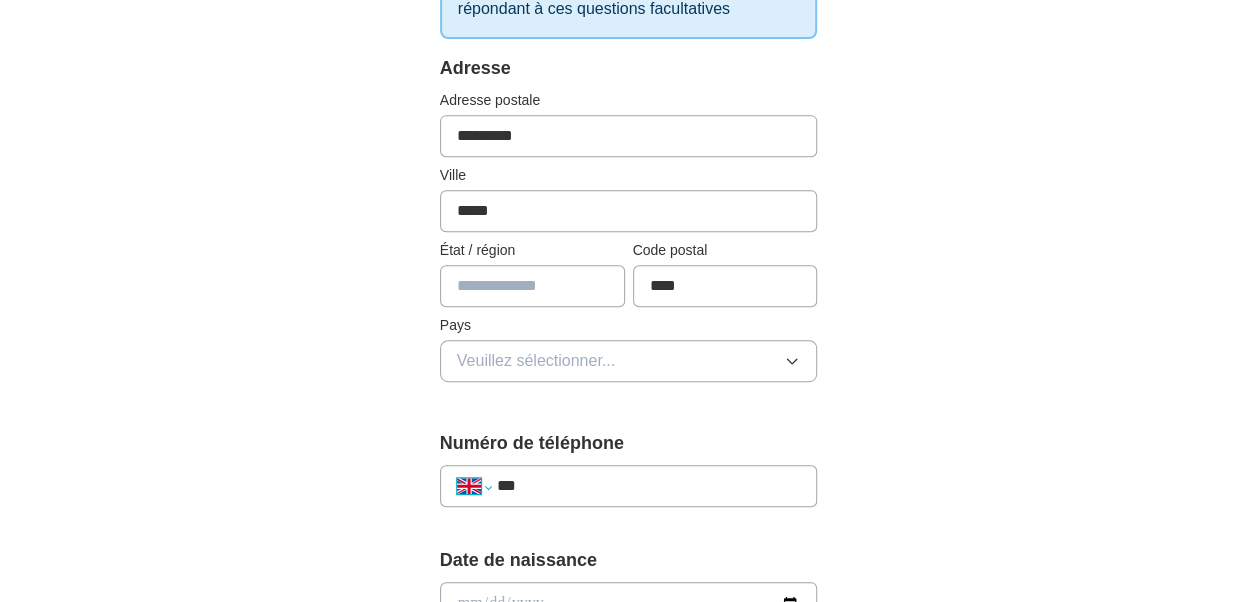 select on "**" 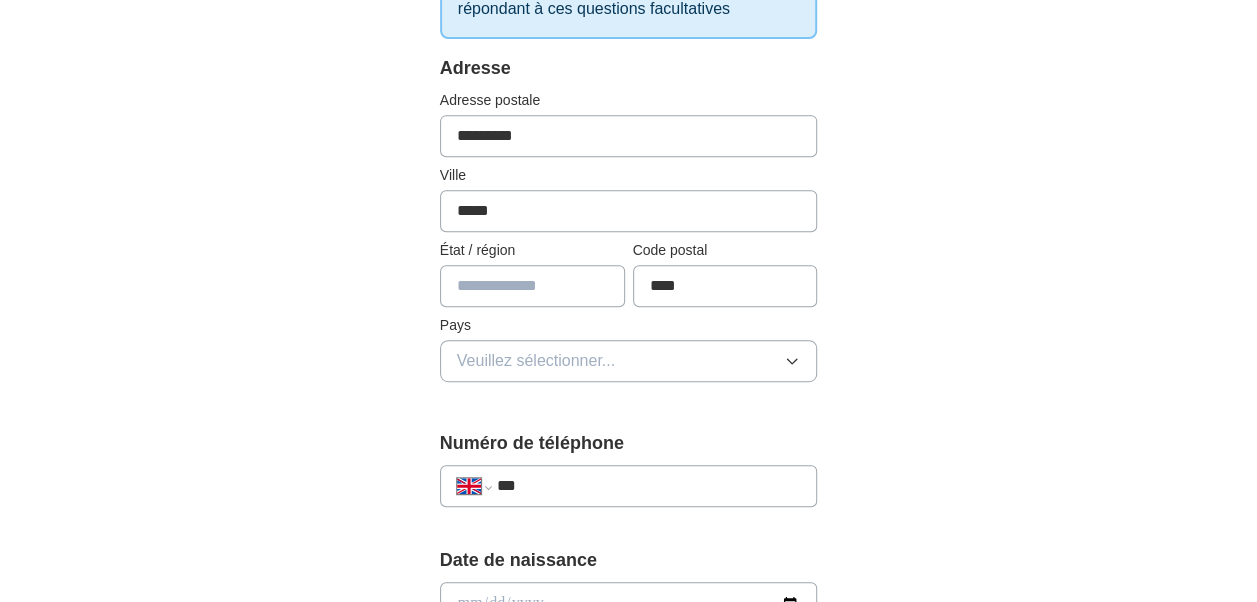 type on "****" 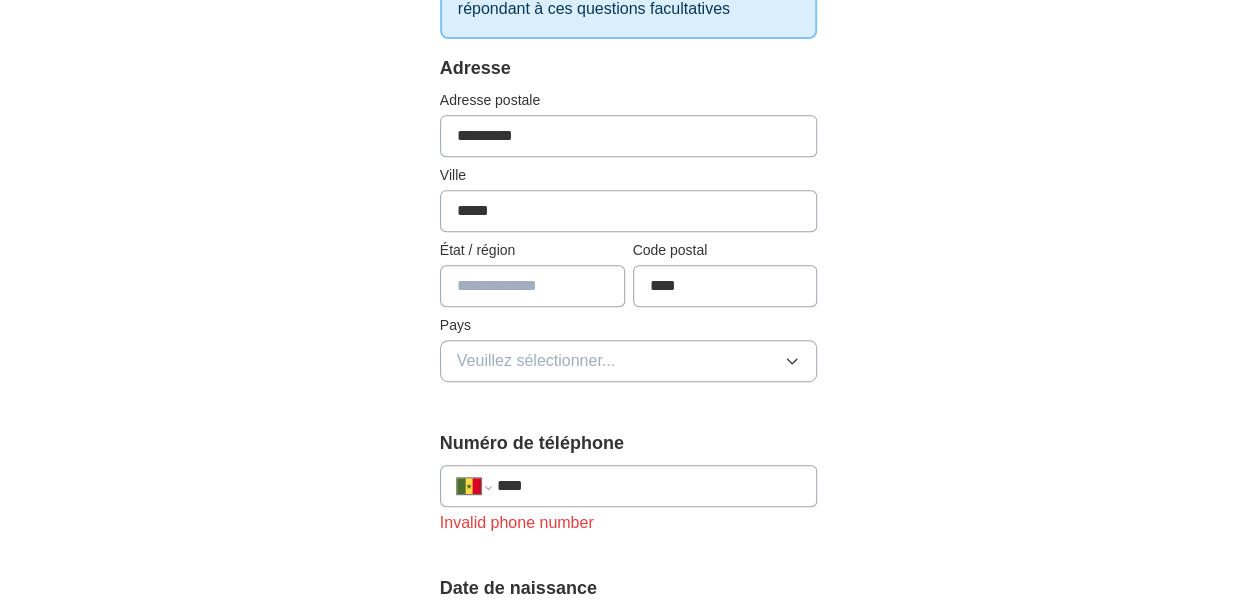 click at bounding box center [532, 286] 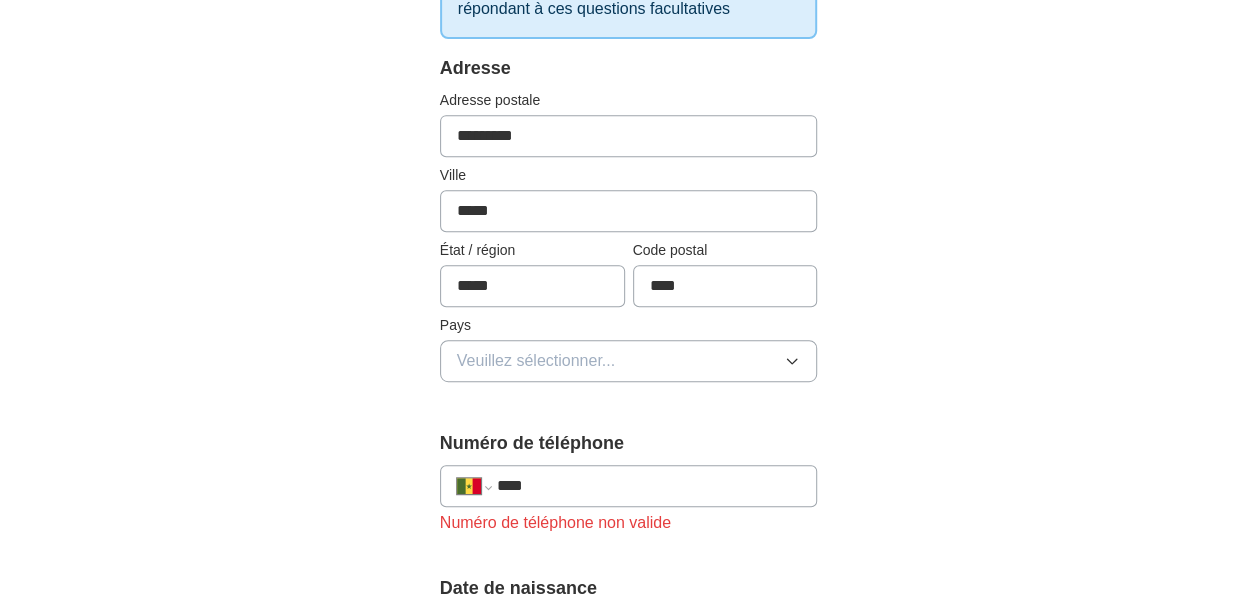 type on "*****" 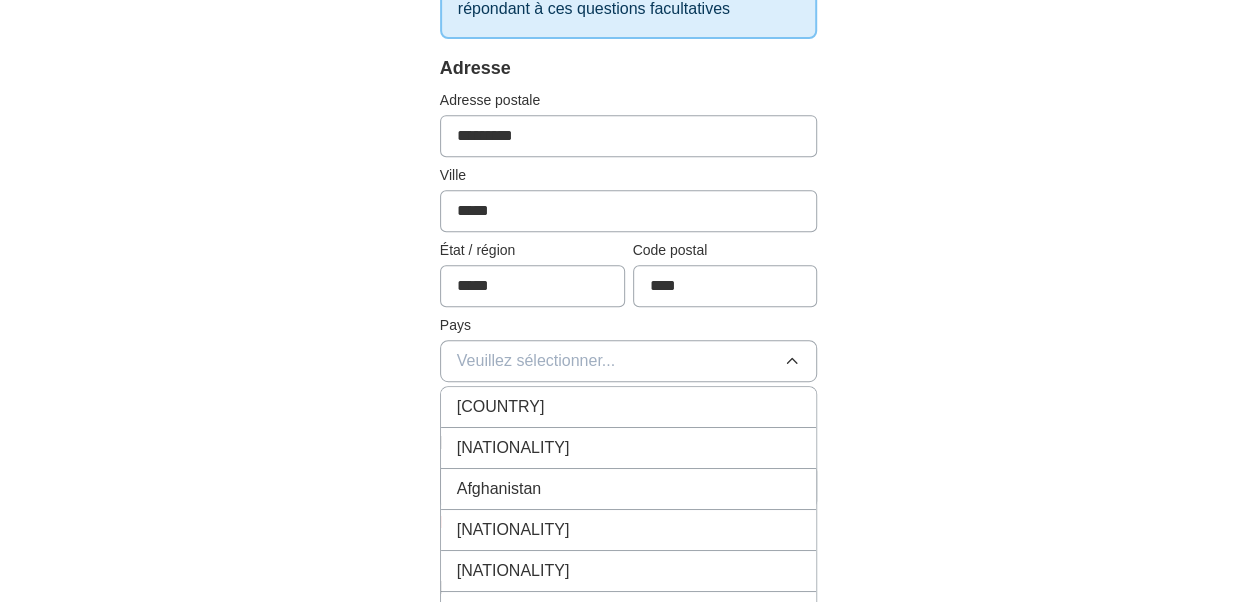 click on "Royaume-Uni" at bounding box center [629, 407] 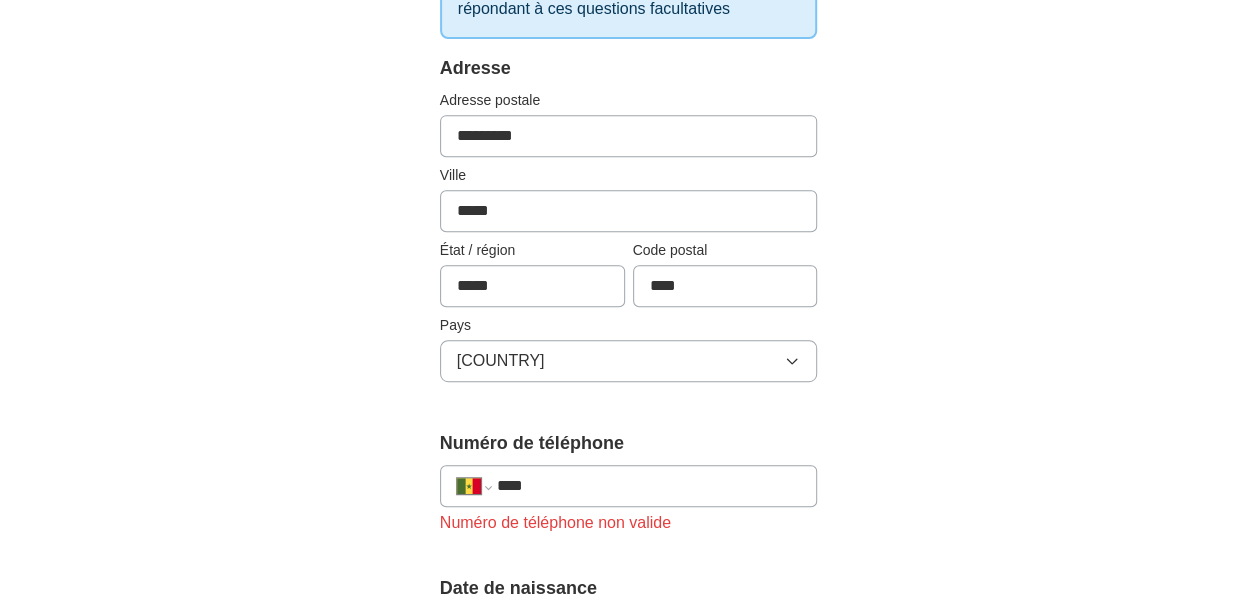 click on "****" at bounding box center [649, 486] 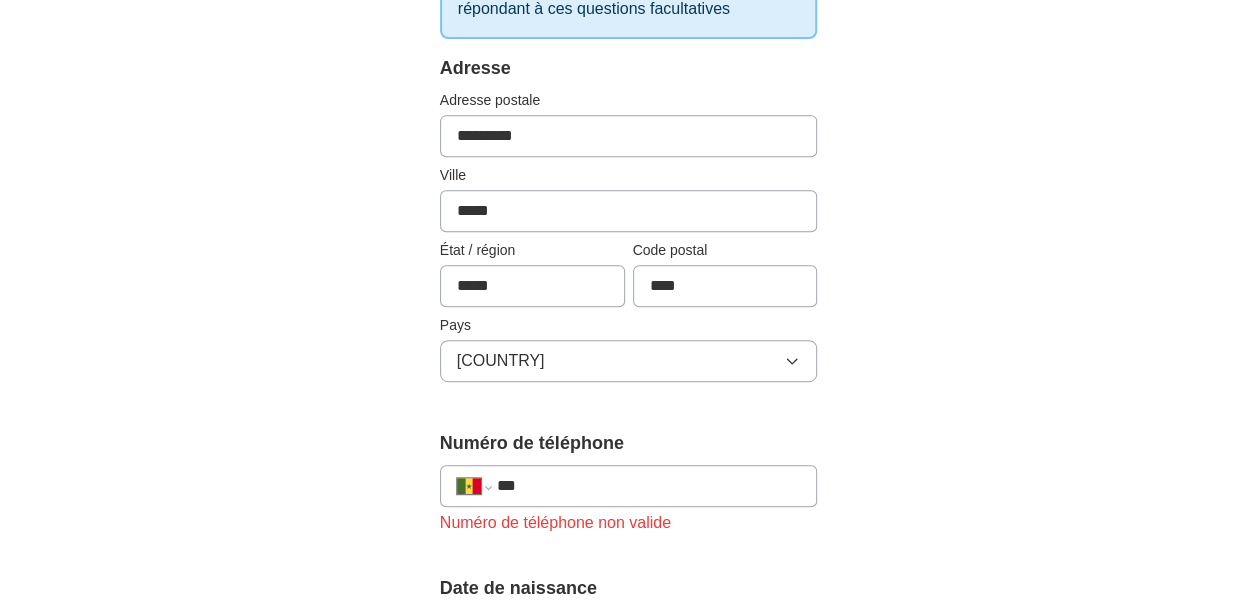 type on "**" 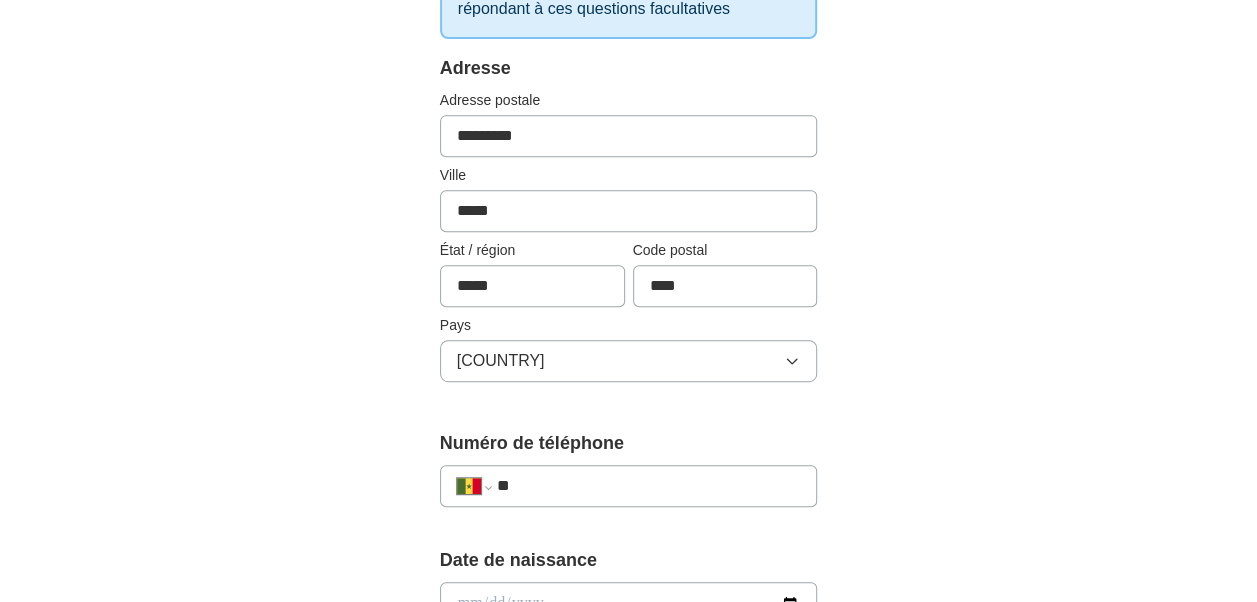 select on "**" 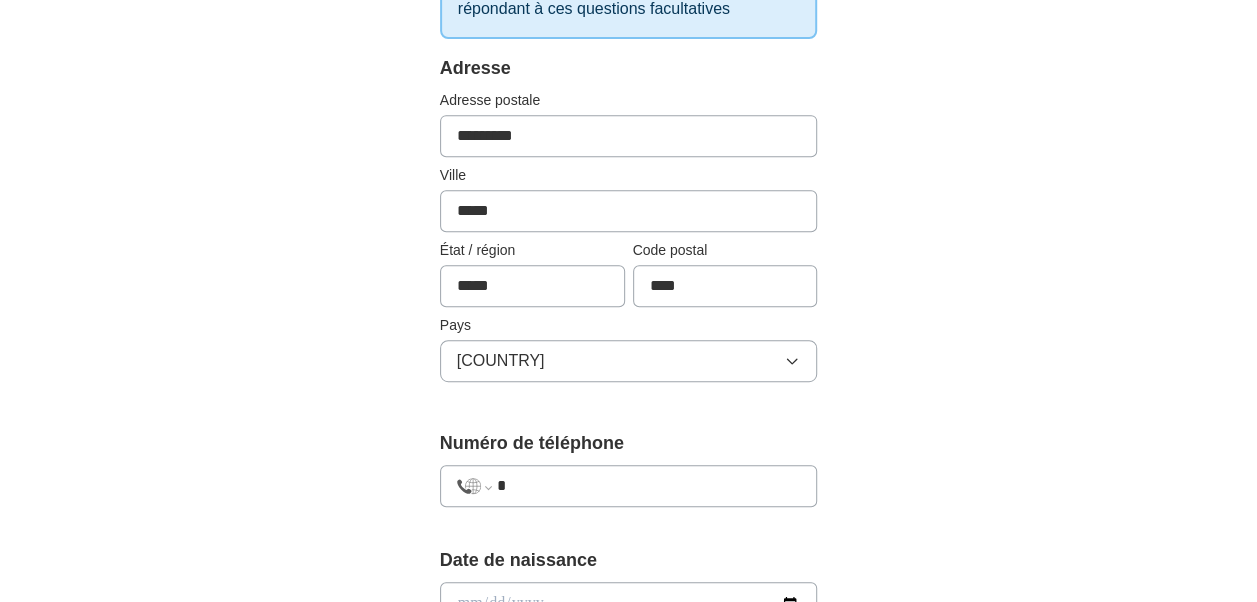 click on "**********" at bounding box center [629, 581] 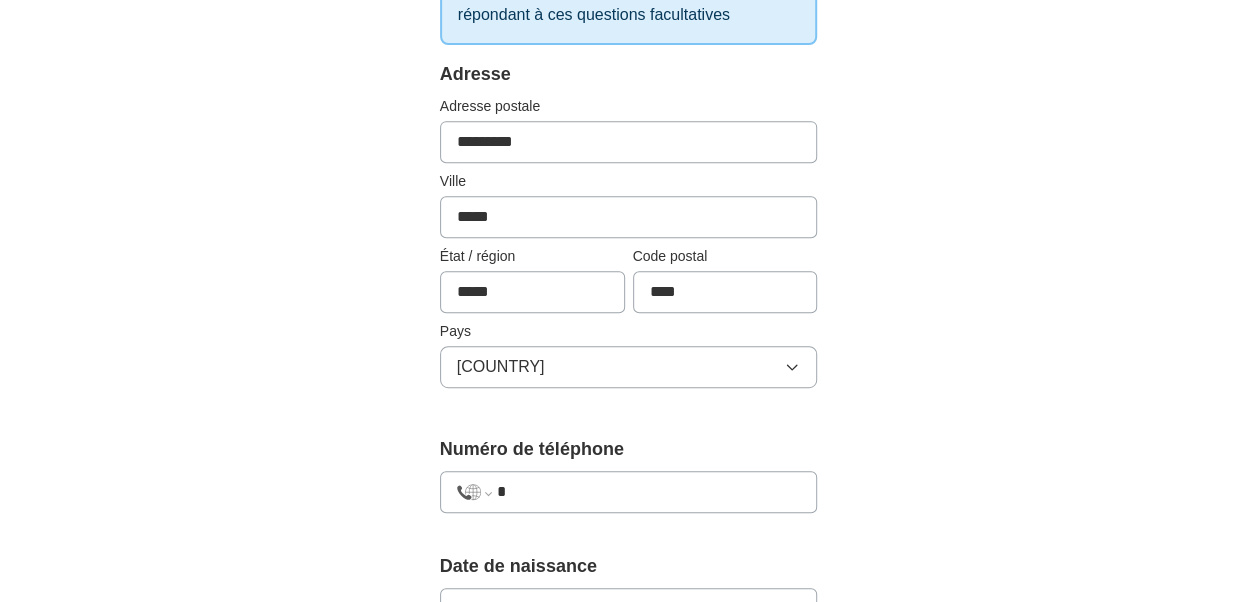 scroll, scrollTop: 394, scrollLeft: 0, axis: vertical 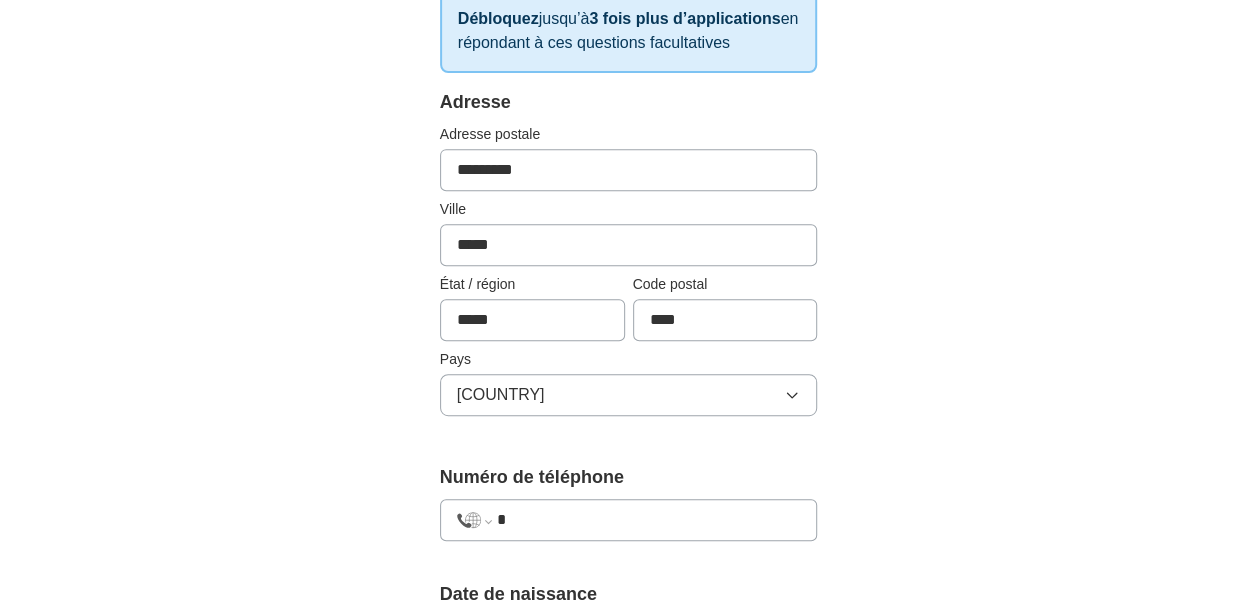 click on "*********" at bounding box center [629, 170] 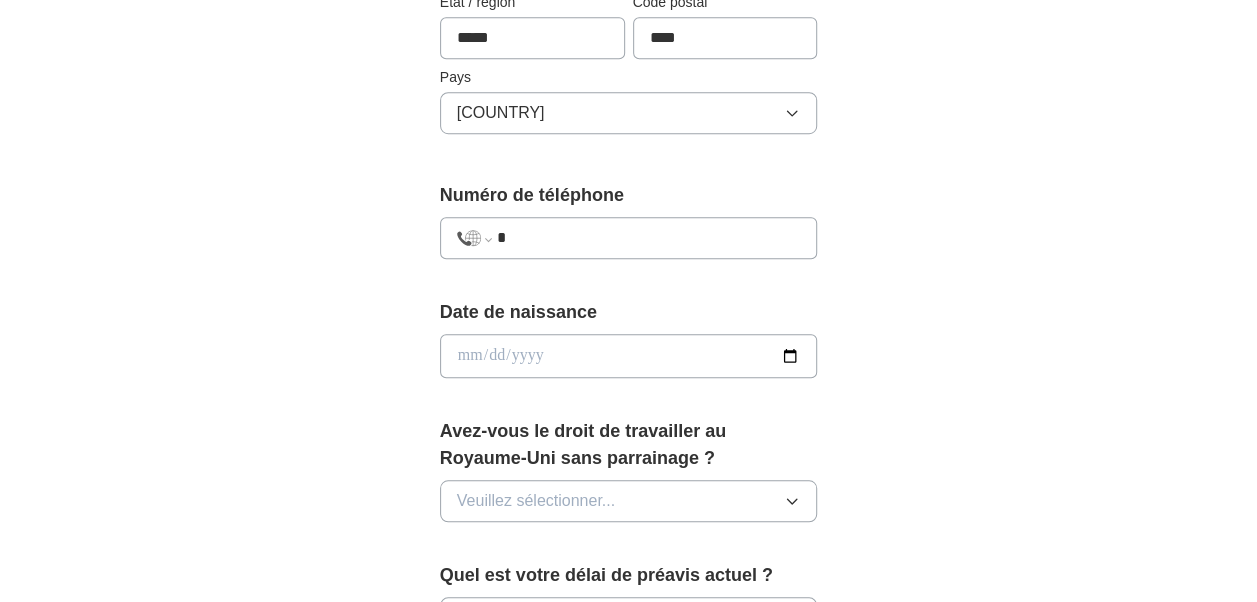 scroll, scrollTop: 714, scrollLeft: 0, axis: vertical 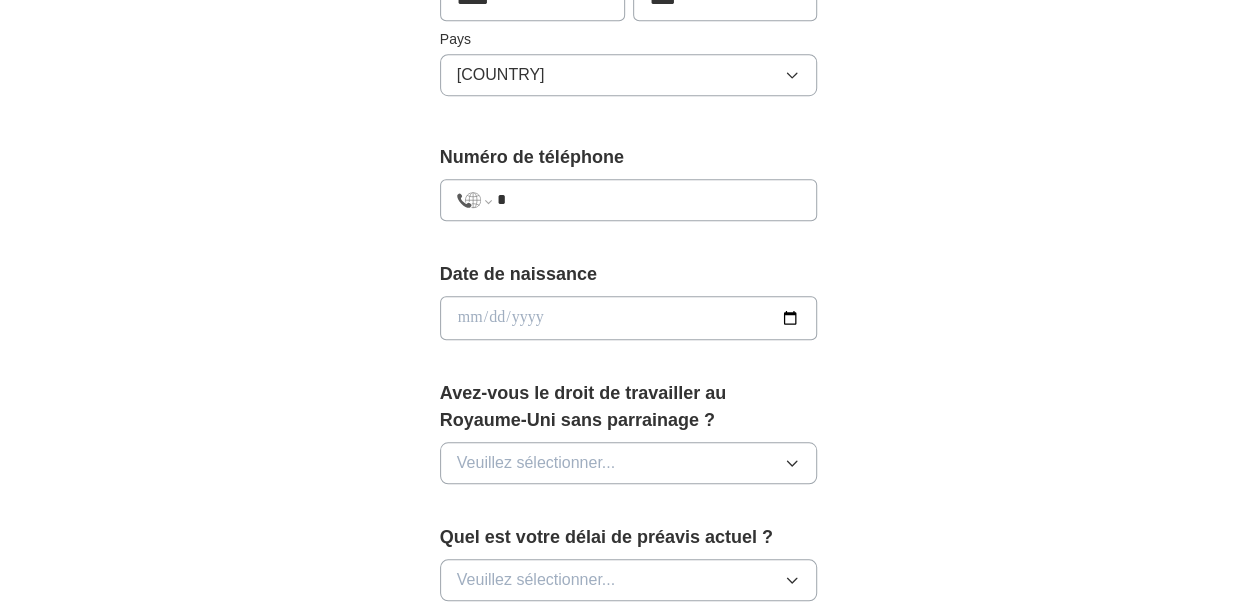 click at bounding box center [629, 318] 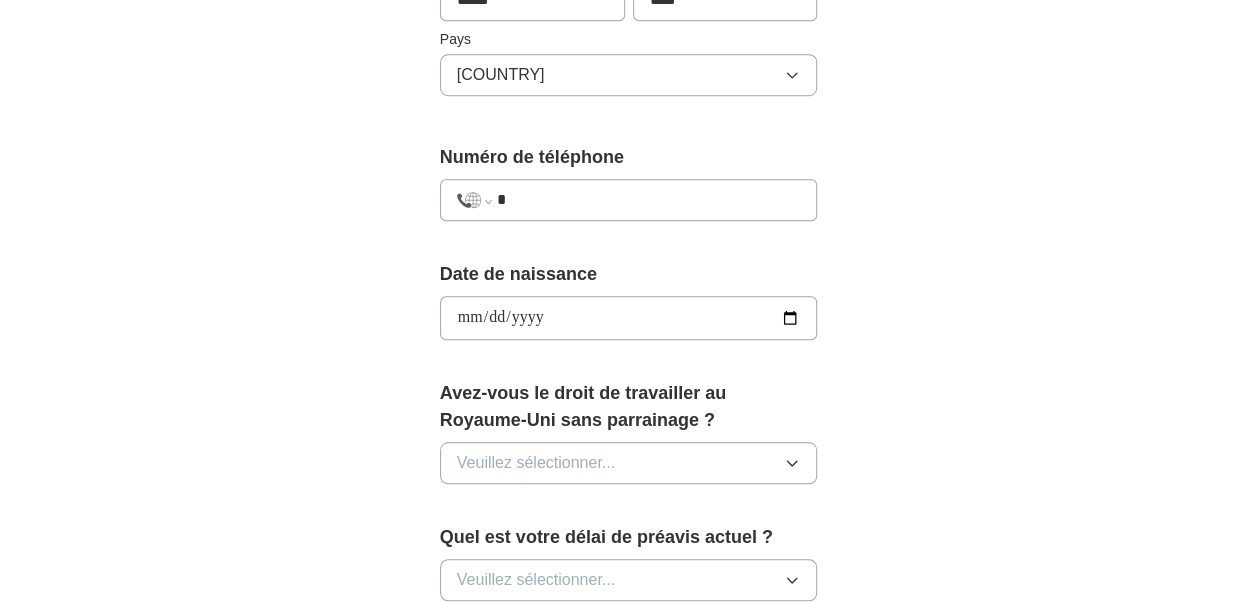 type on "**********" 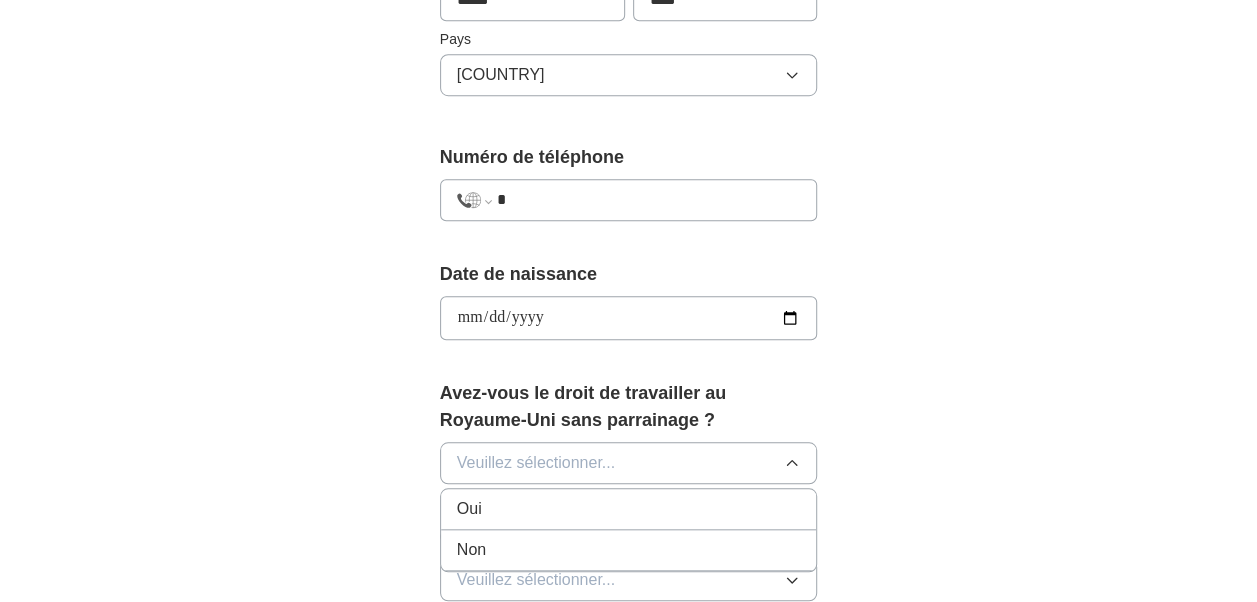 click on "Non" at bounding box center (629, 550) 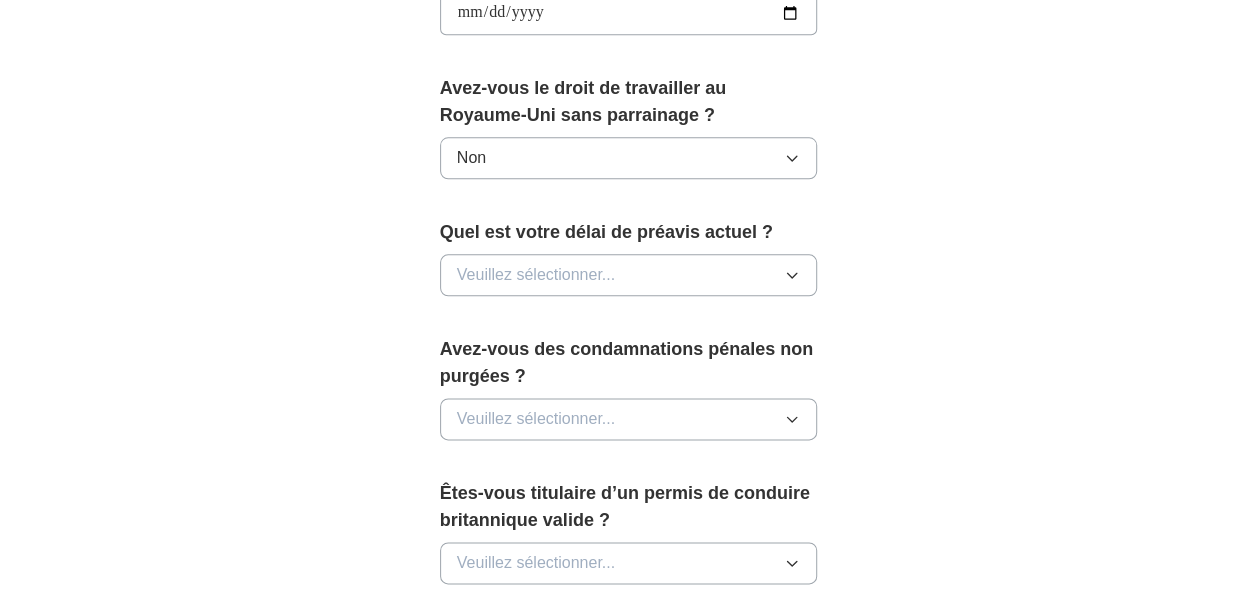 scroll, scrollTop: 1042, scrollLeft: 0, axis: vertical 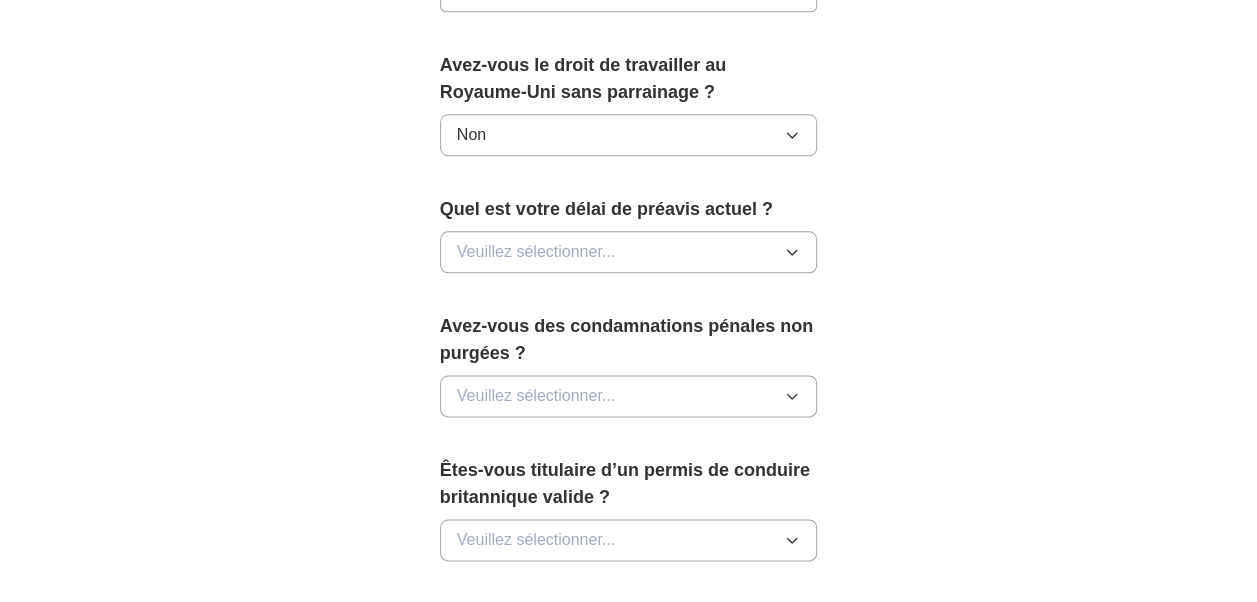 click 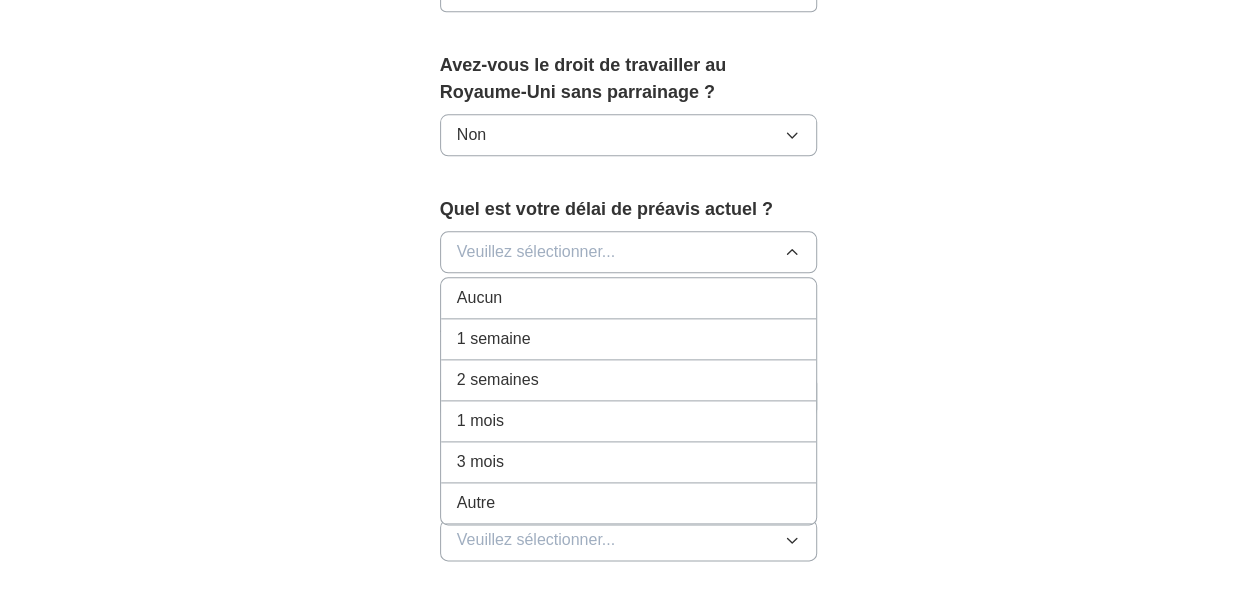 click on "Aucun" at bounding box center (629, 298) 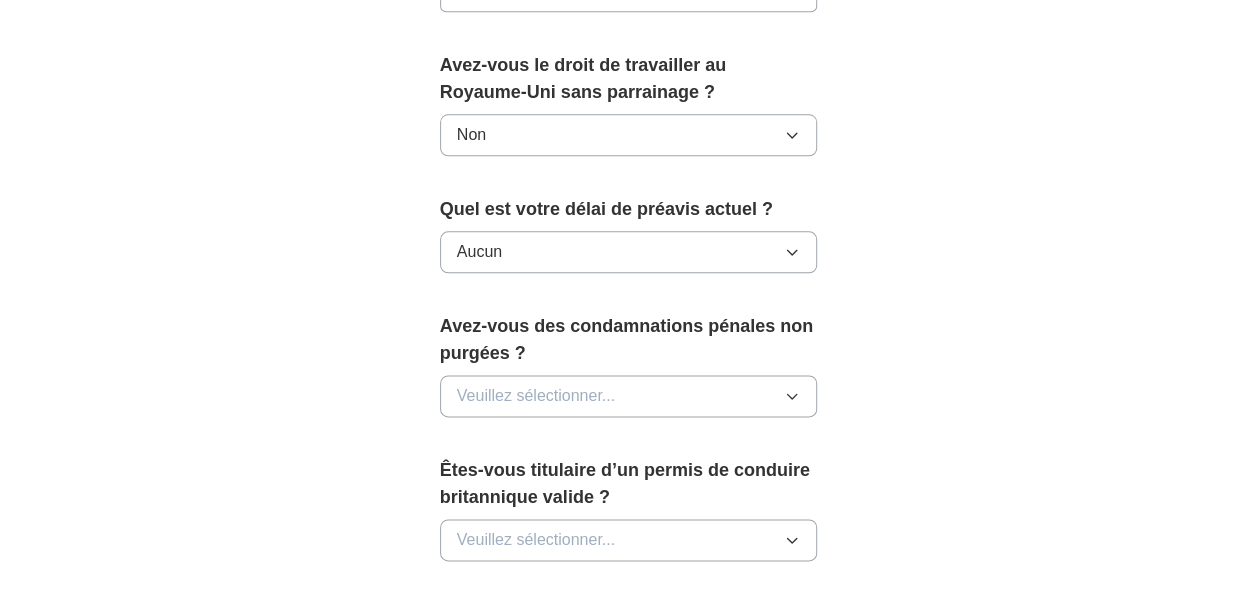 click on "**********" at bounding box center (629, 23) 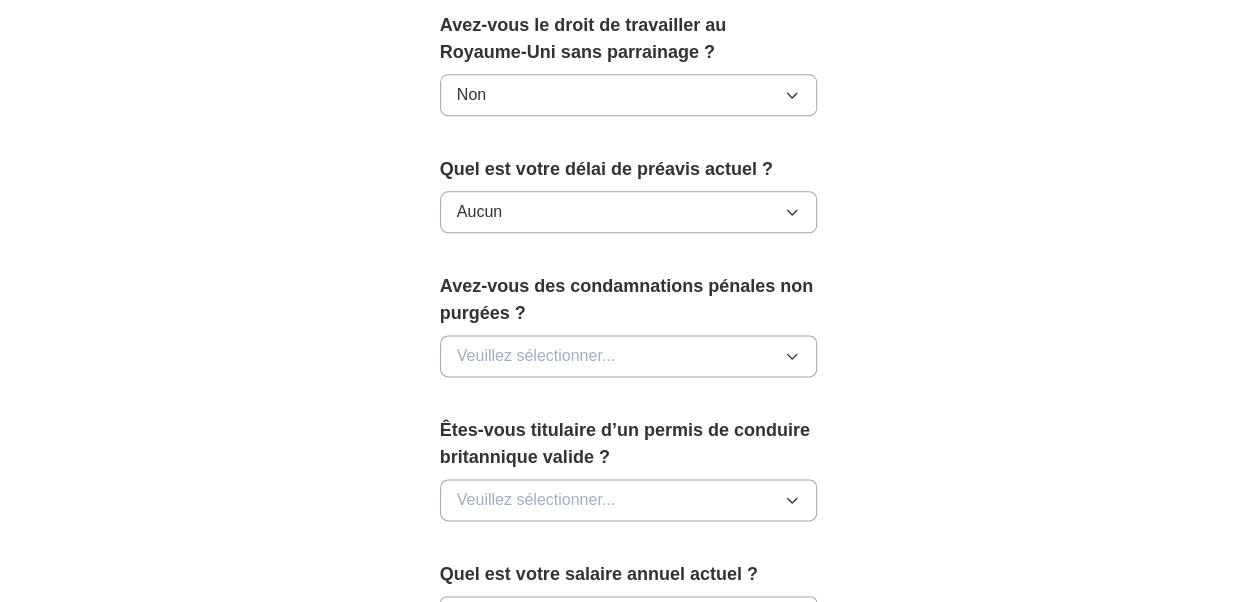 scroll, scrollTop: 1122, scrollLeft: 0, axis: vertical 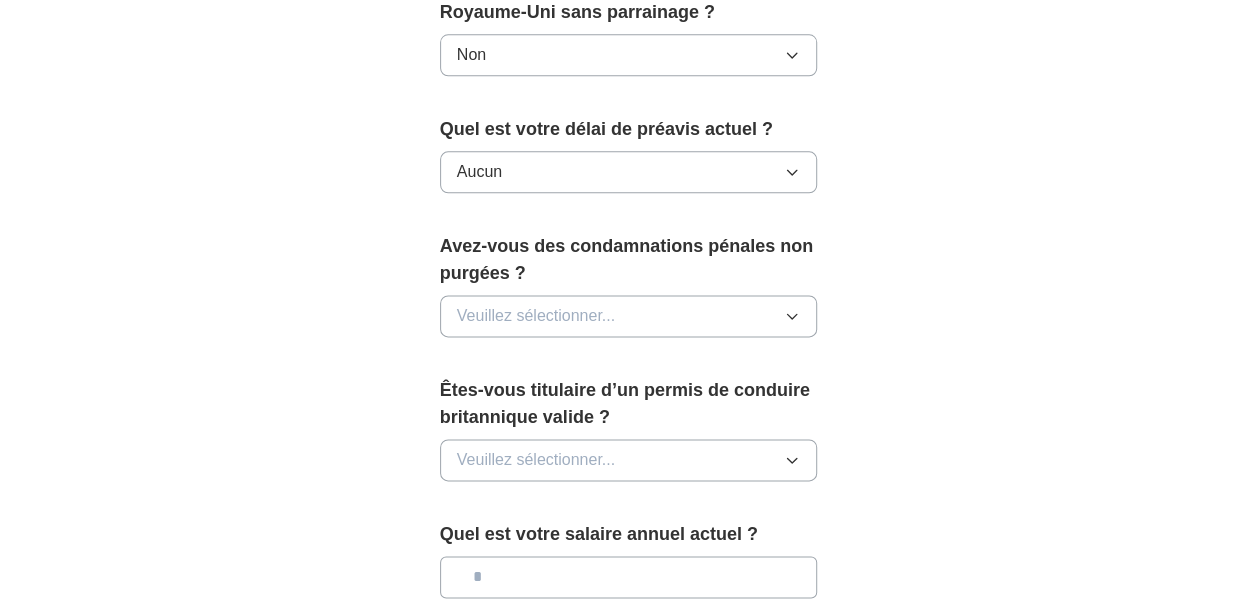 click on "Veuillez sélectionner..." at bounding box center [629, 316] 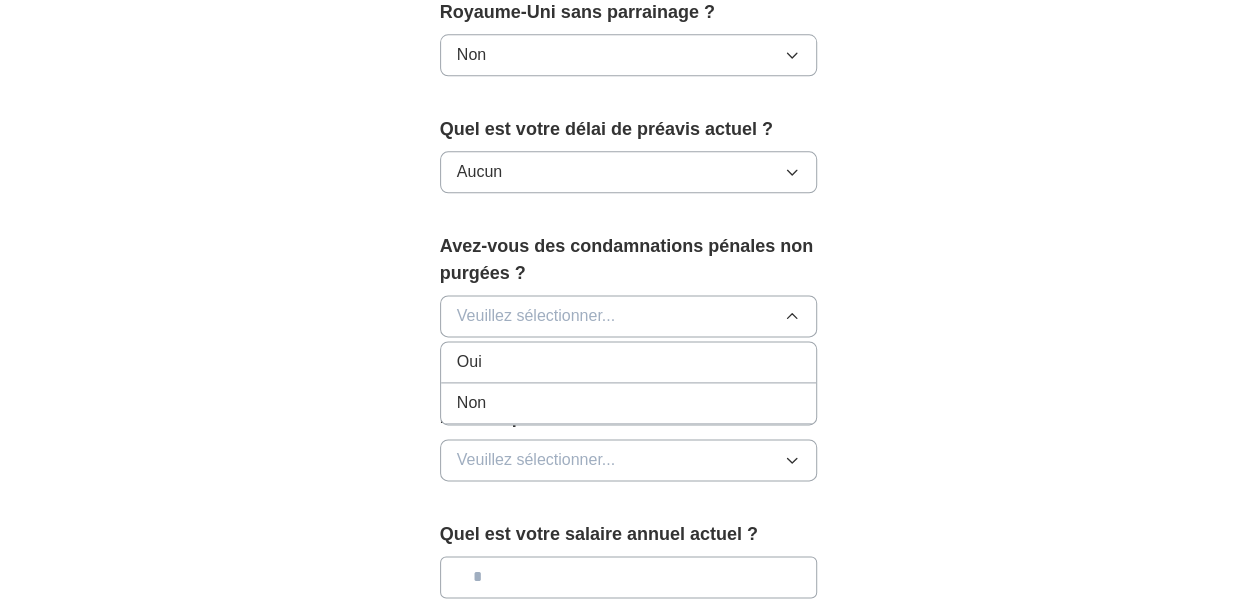 click on "Non" at bounding box center [629, 403] 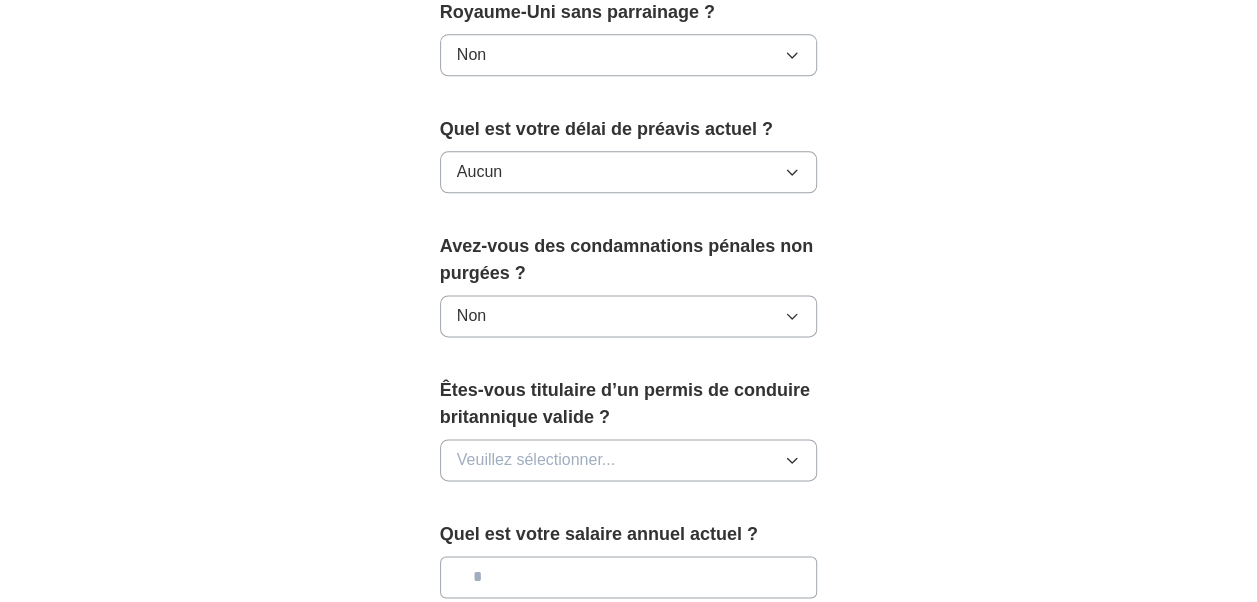 click on "Veuillez sélectionner..." at bounding box center [629, 460] 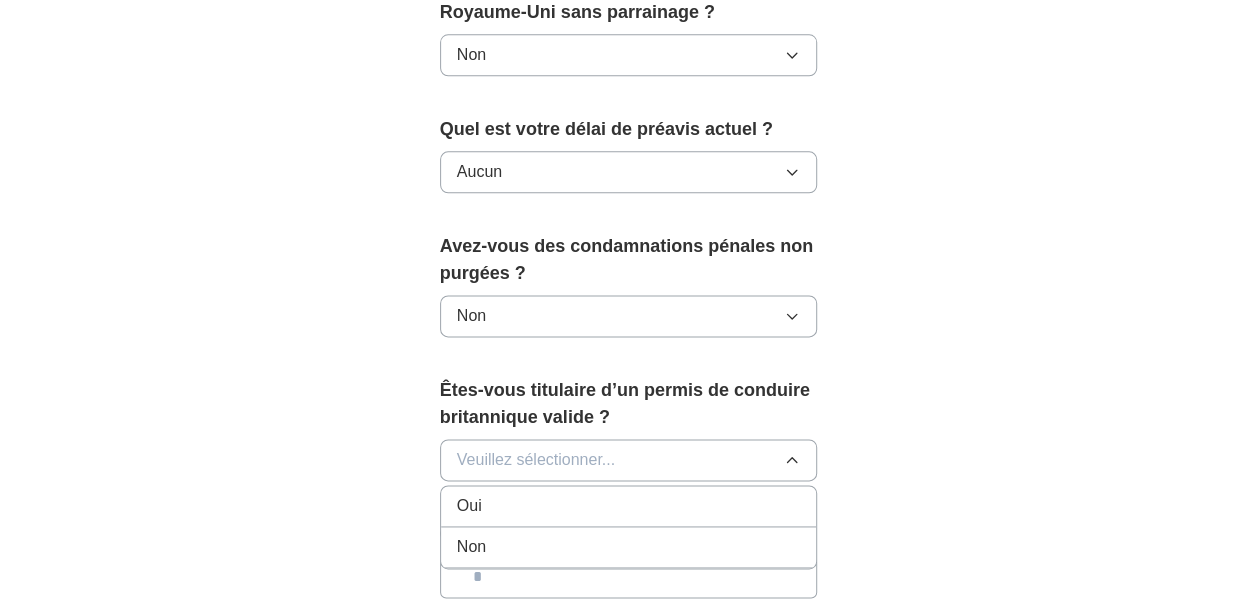 click on "Non" at bounding box center (629, 547) 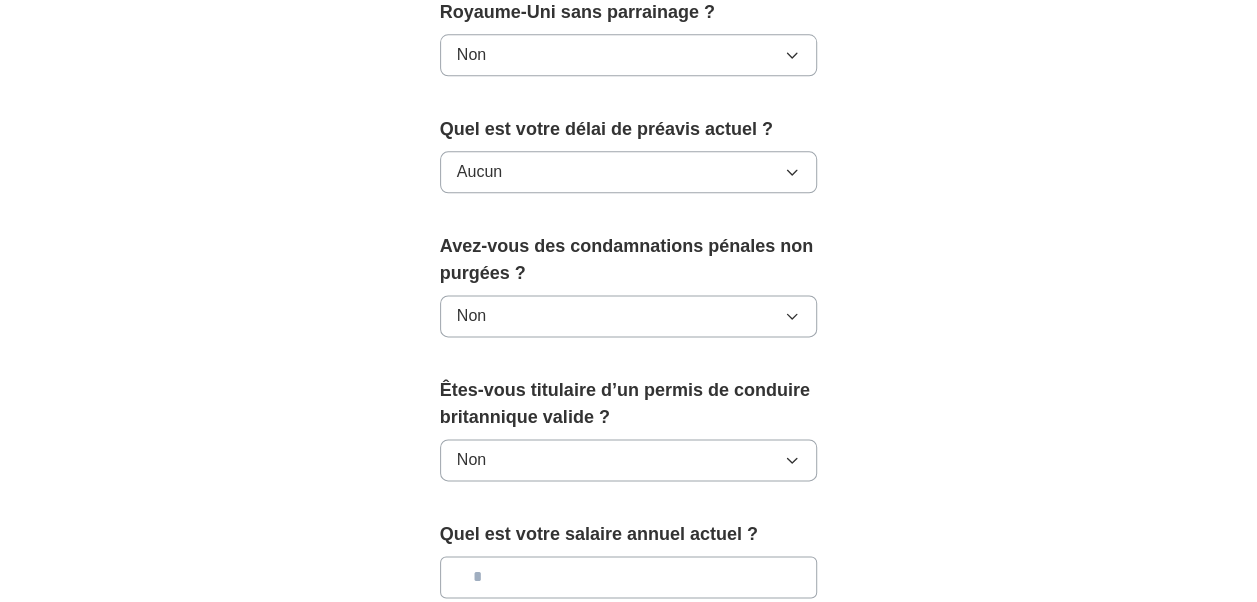 click on "**********" at bounding box center [629, -113] 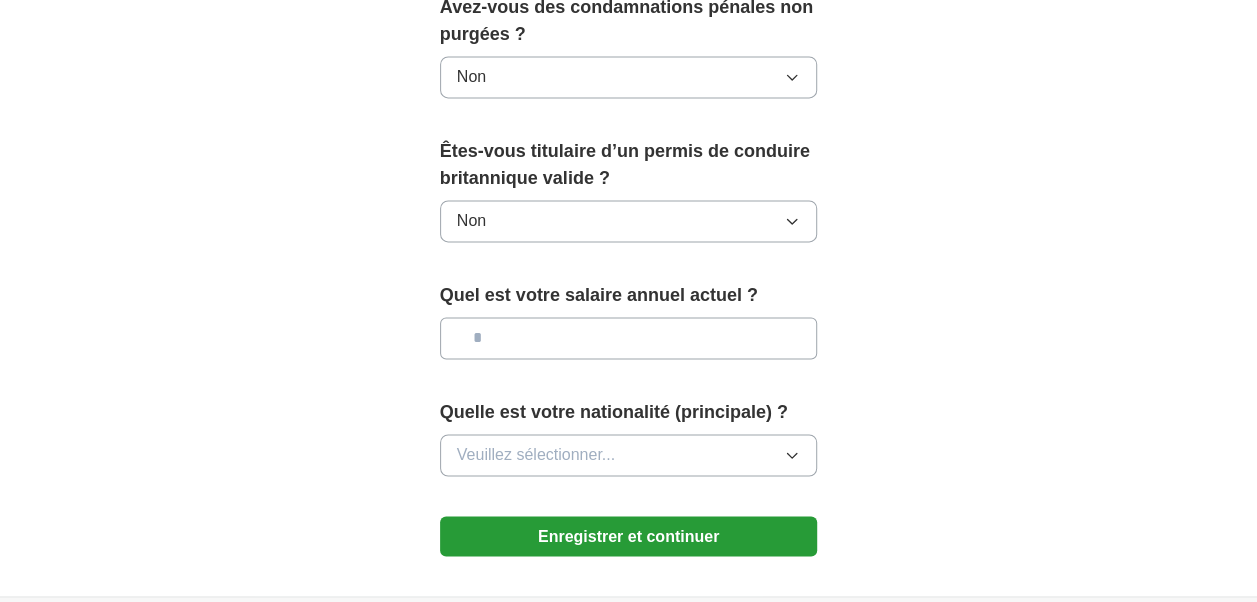 scroll, scrollTop: 1362, scrollLeft: 0, axis: vertical 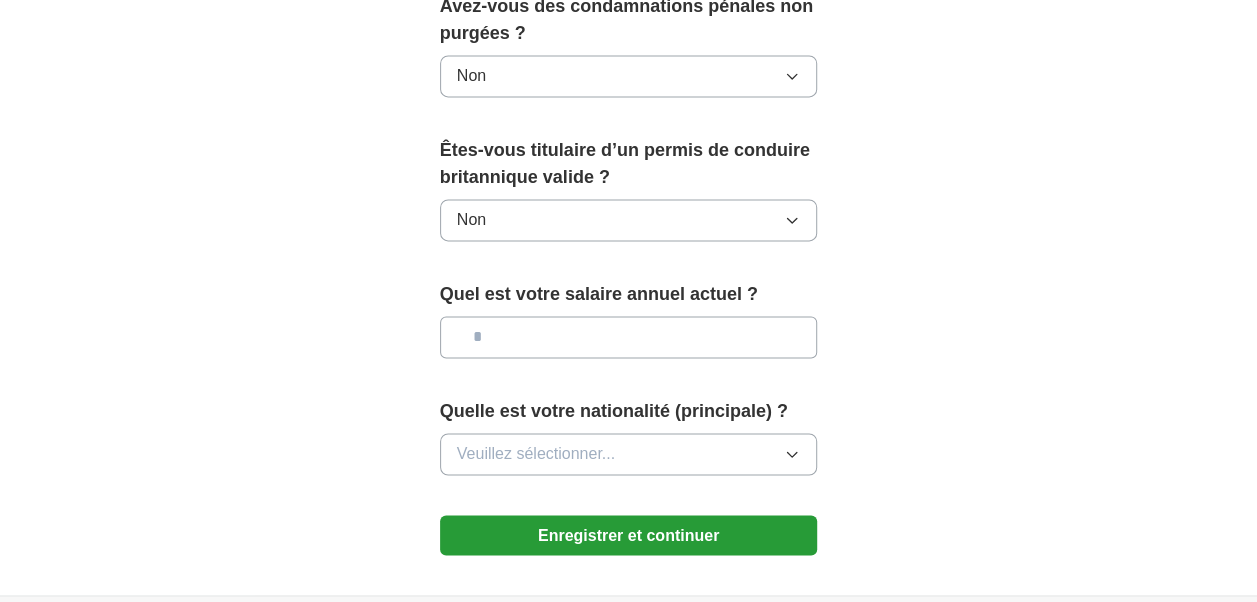 click at bounding box center (629, 337) 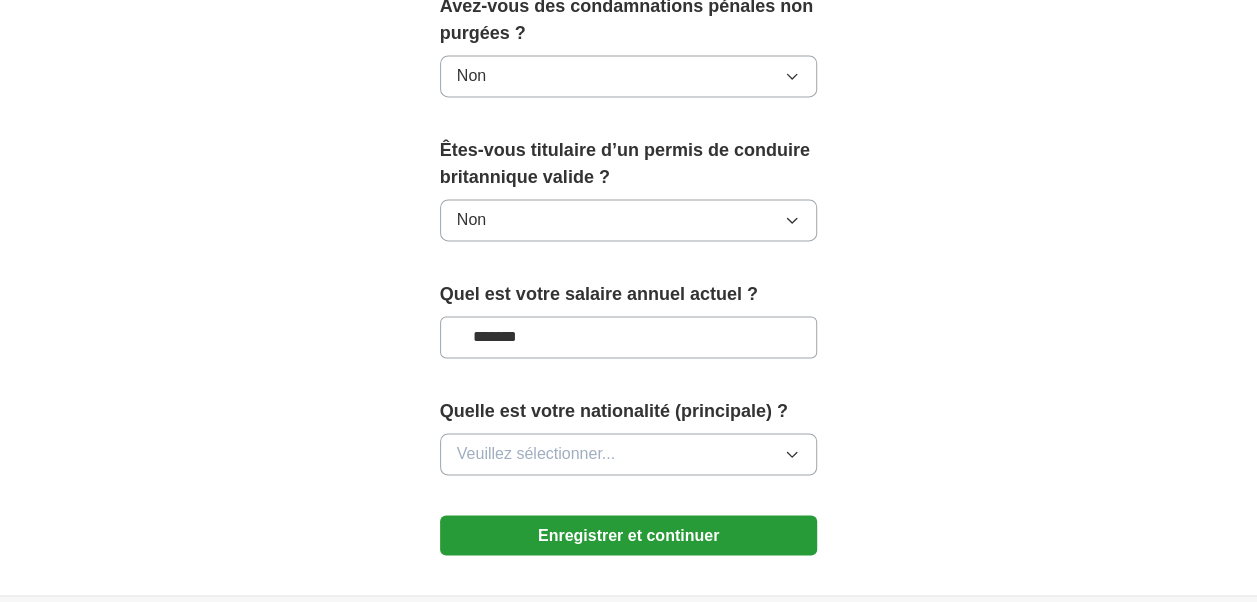type on "*******" 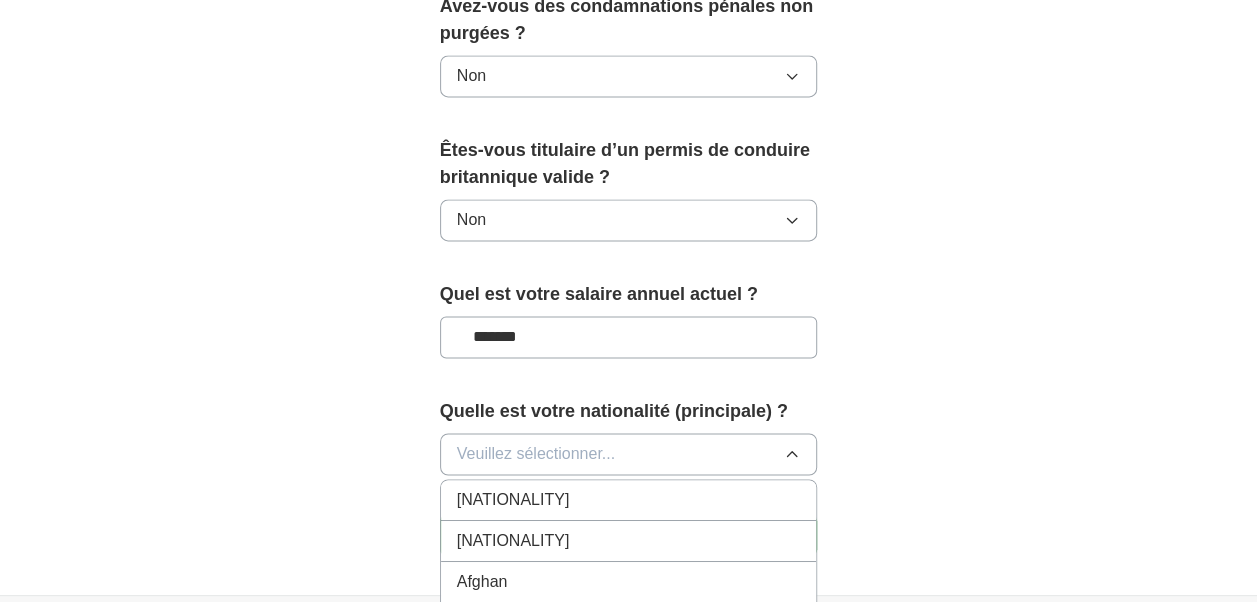 type 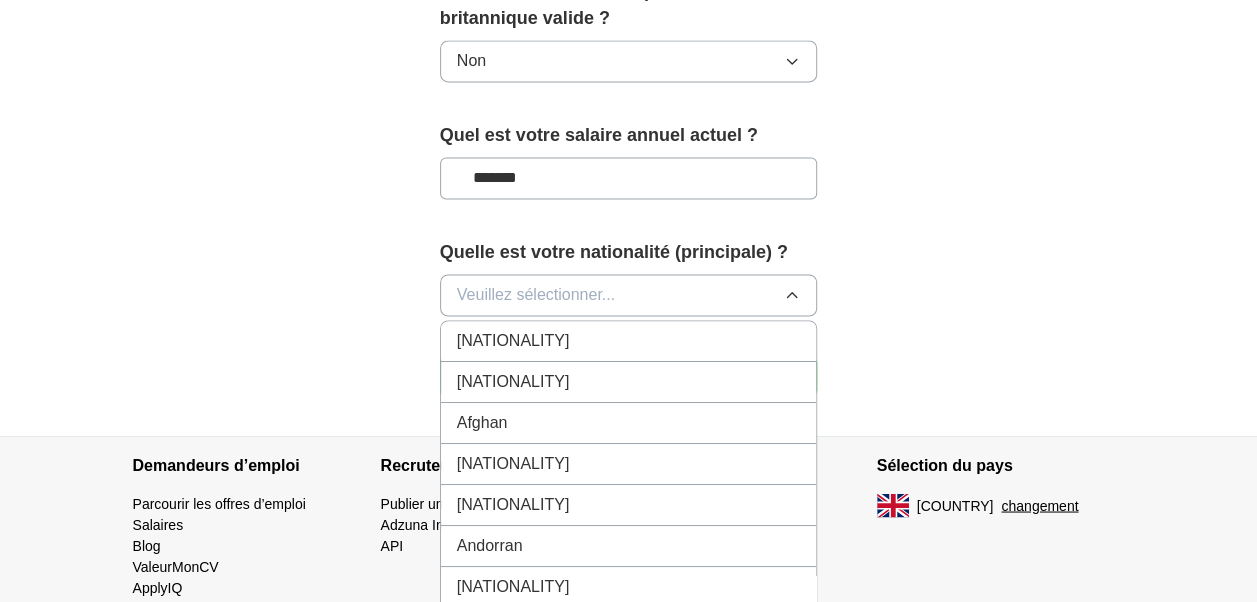 scroll, scrollTop: 1522, scrollLeft: 0, axis: vertical 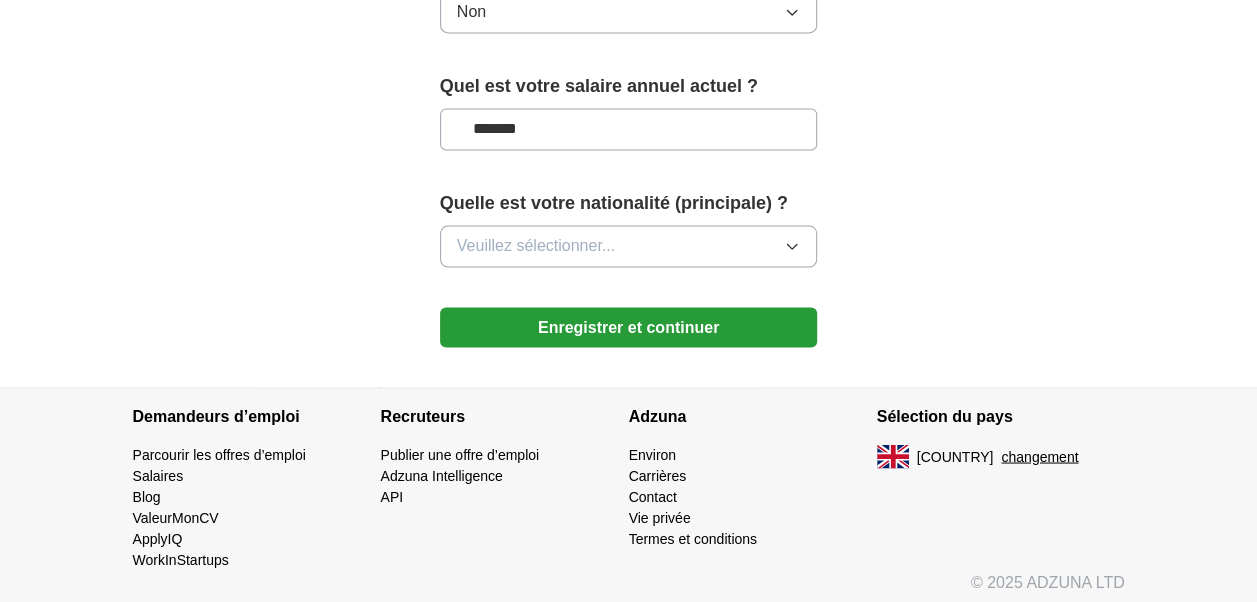 click 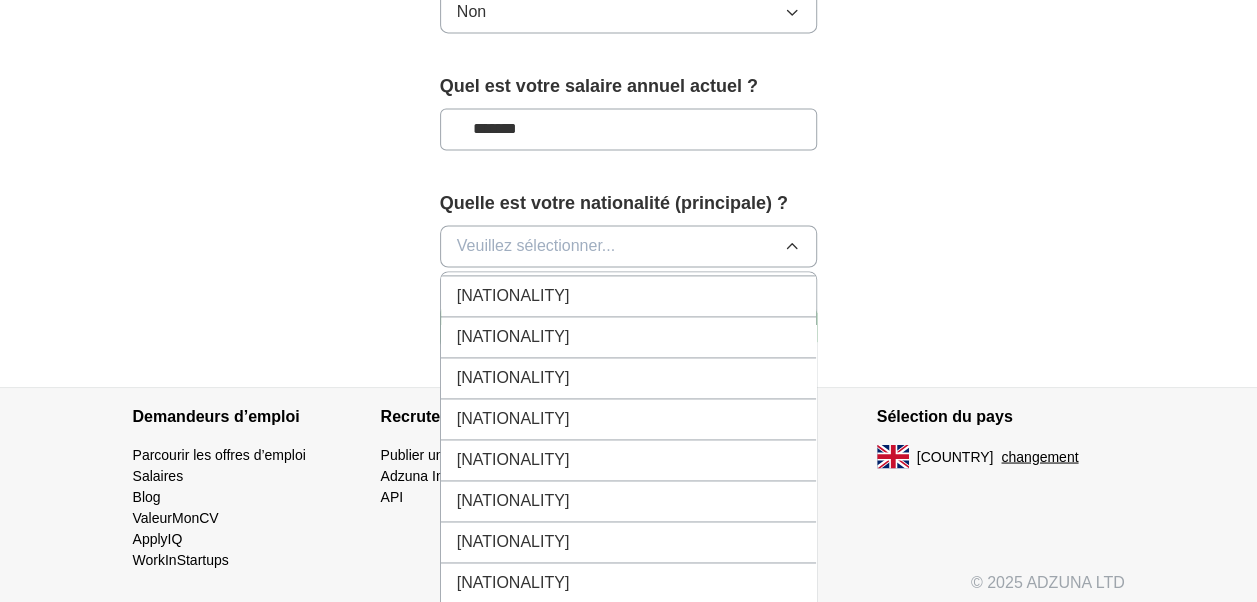 scroll, scrollTop: 1427, scrollLeft: 0, axis: vertical 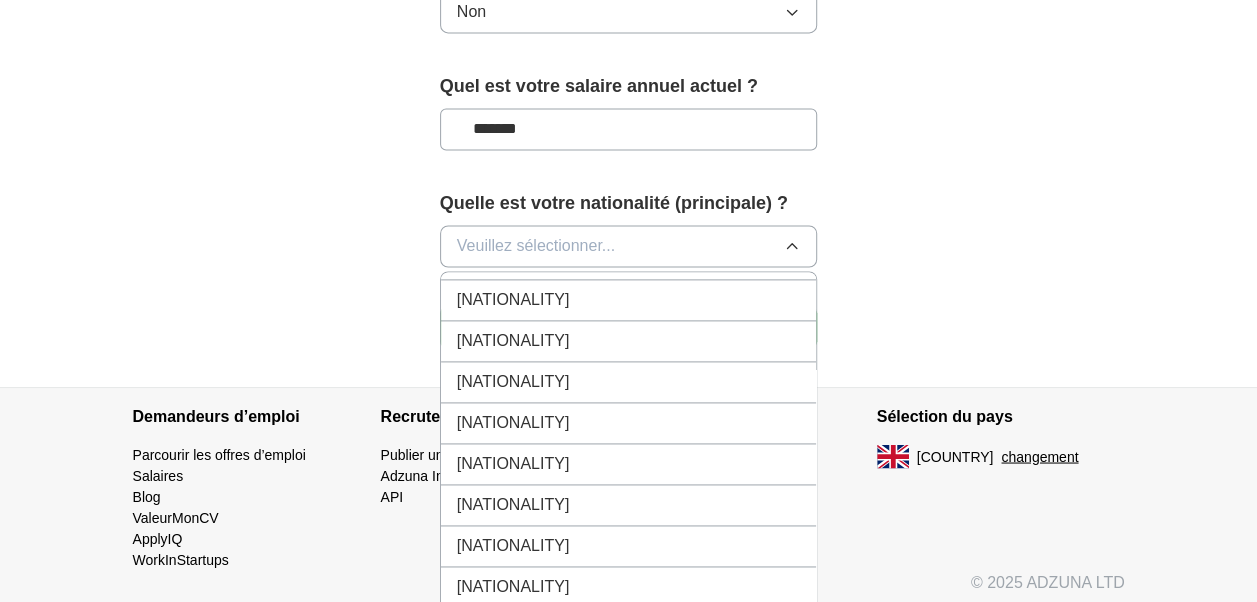 click on "Congolais" at bounding box center [513, 587] 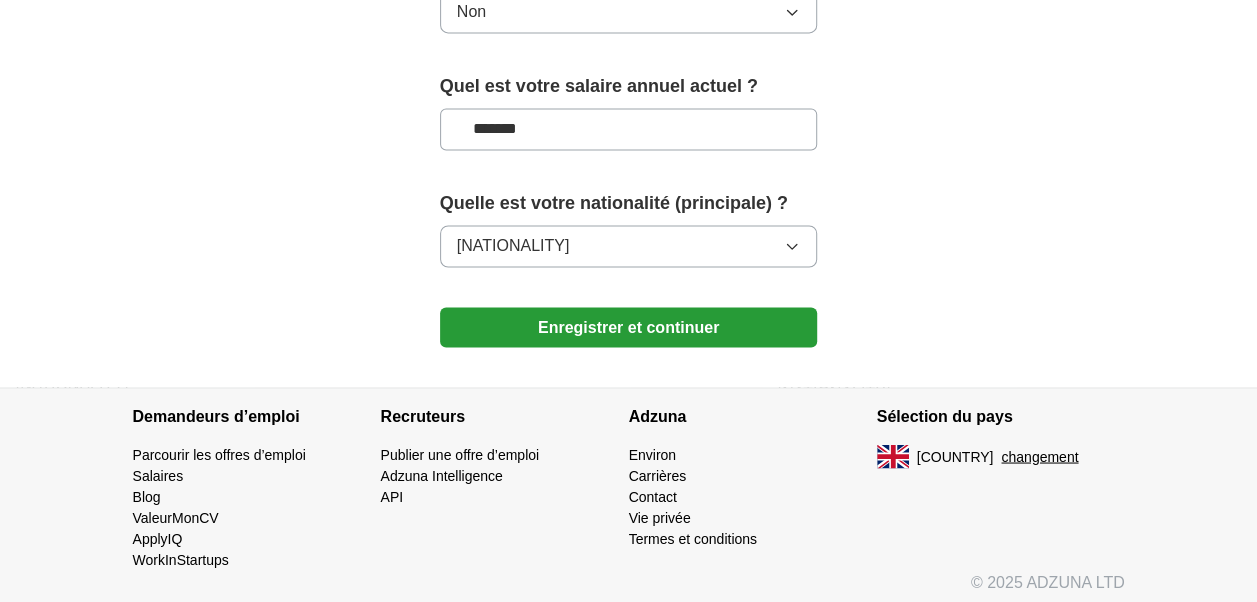 click on "Enregistrer et continuer" at bounding box center (629, 327) 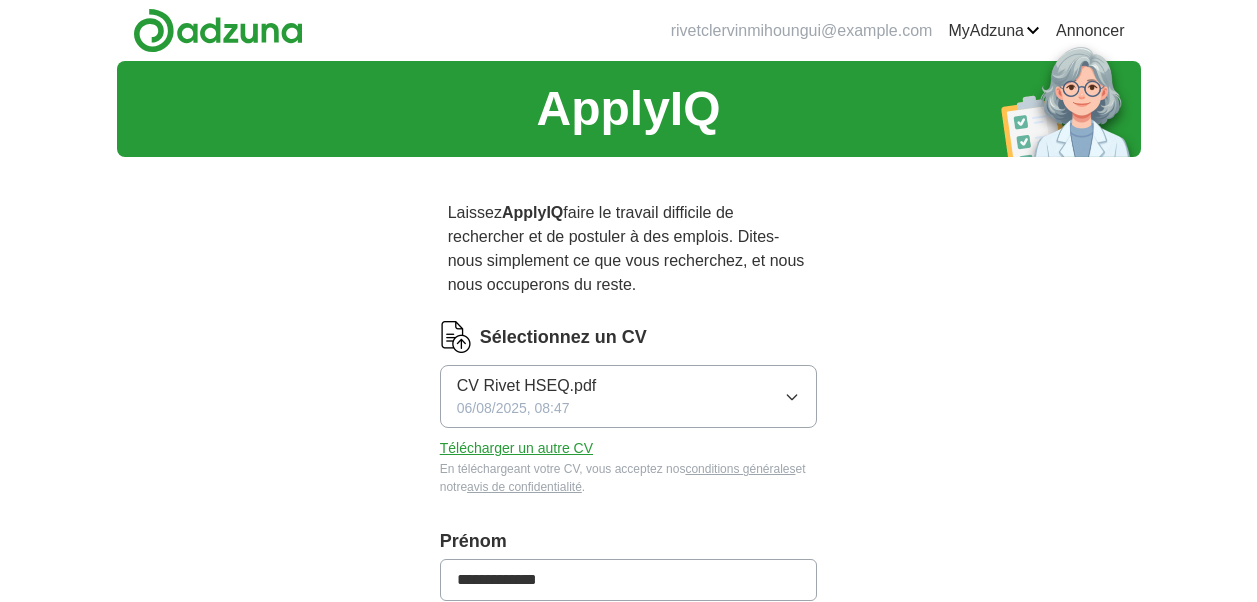 scroll, scrollTop: 0, scrollLeft: 0, axis: both 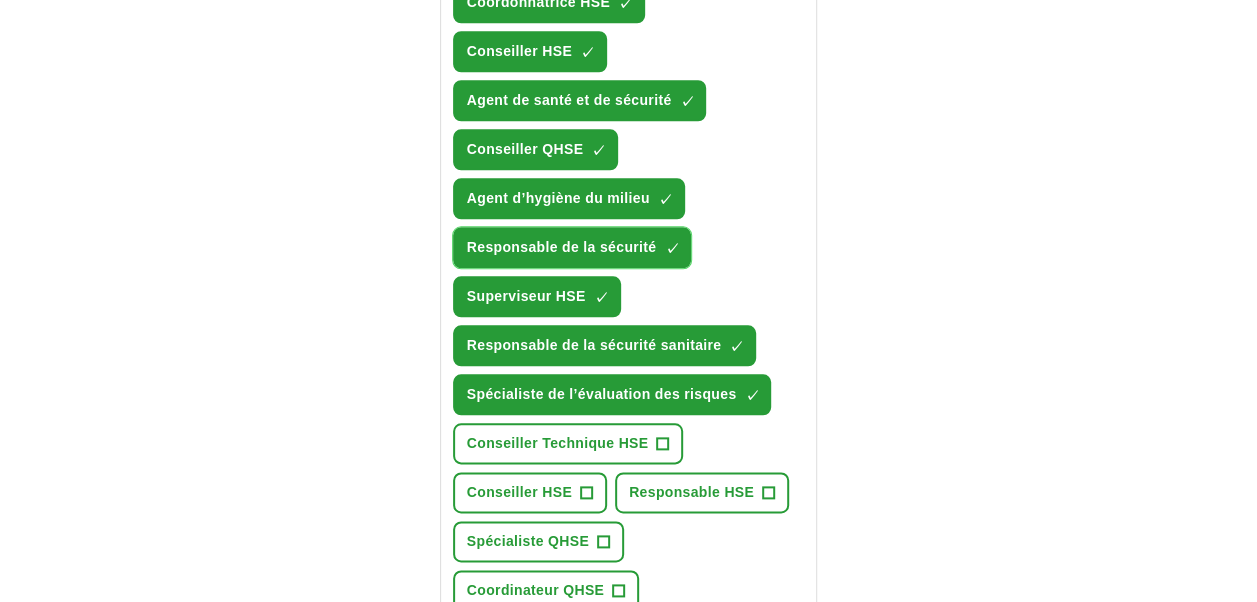 click on "×" at bounding box center [0, 0] 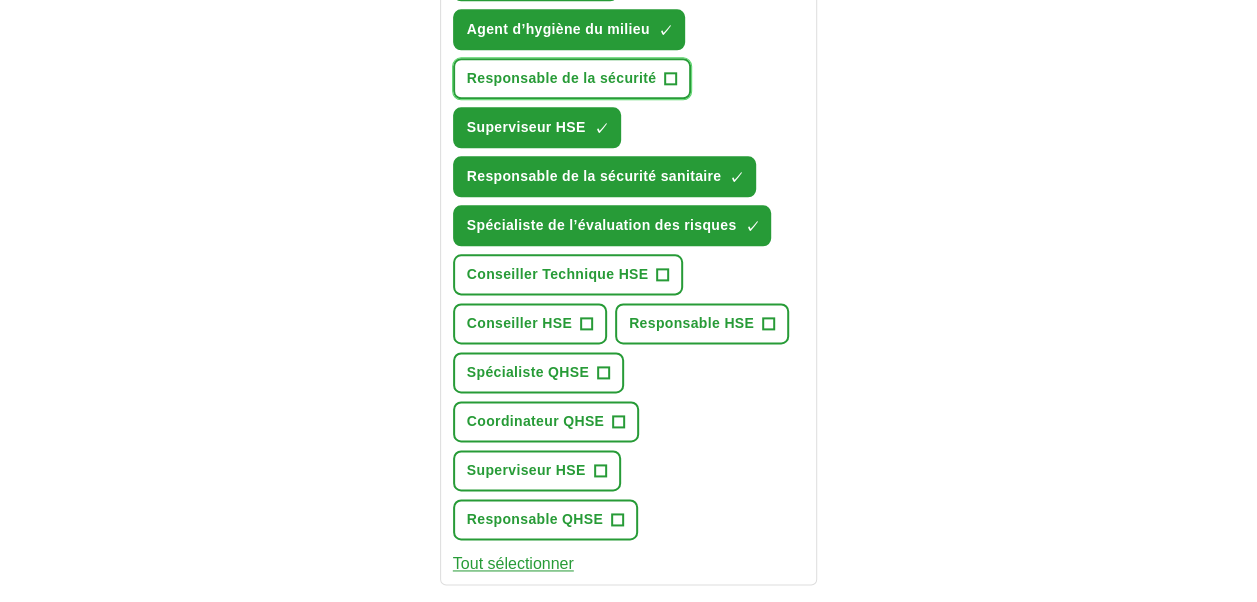 scroll, scrollTop: 1138, scrollLeft: 0, axis: vertical 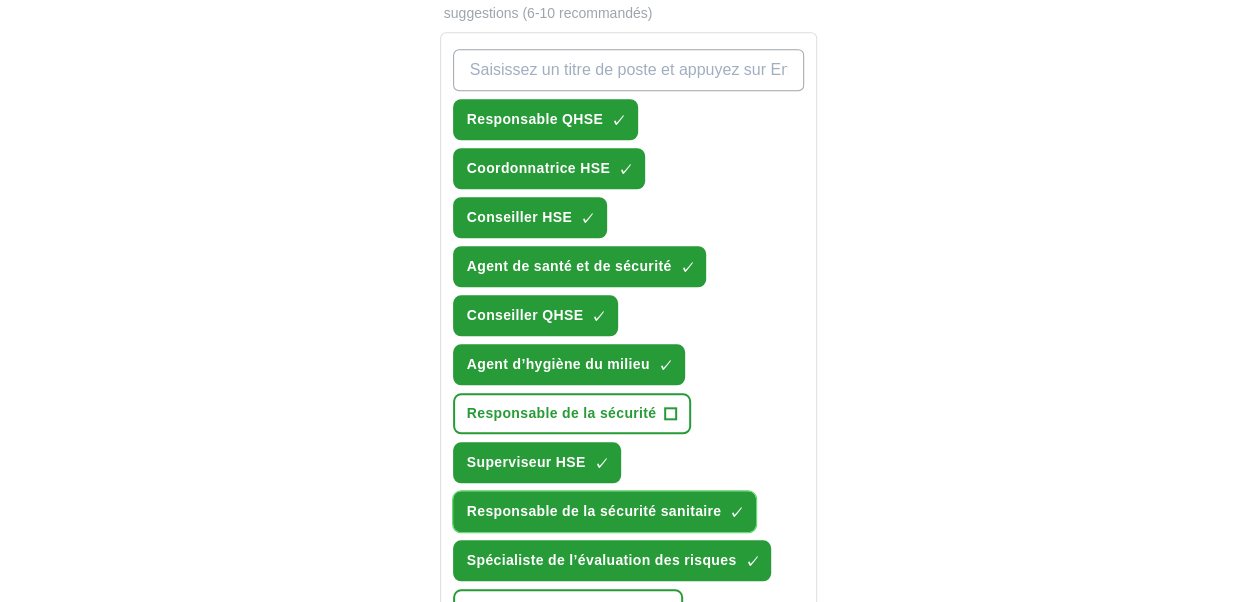 click on "×" at bounding box center [0, 0] 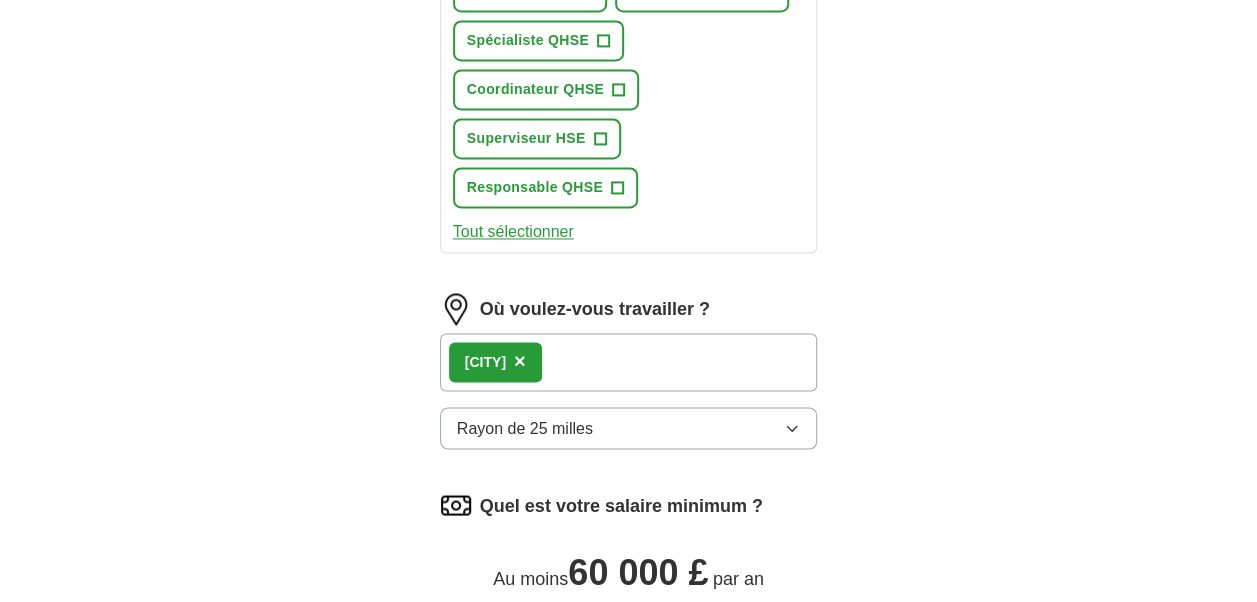 scroll, scrollTop: 1464, scrollLeft: 0, axis: vertical 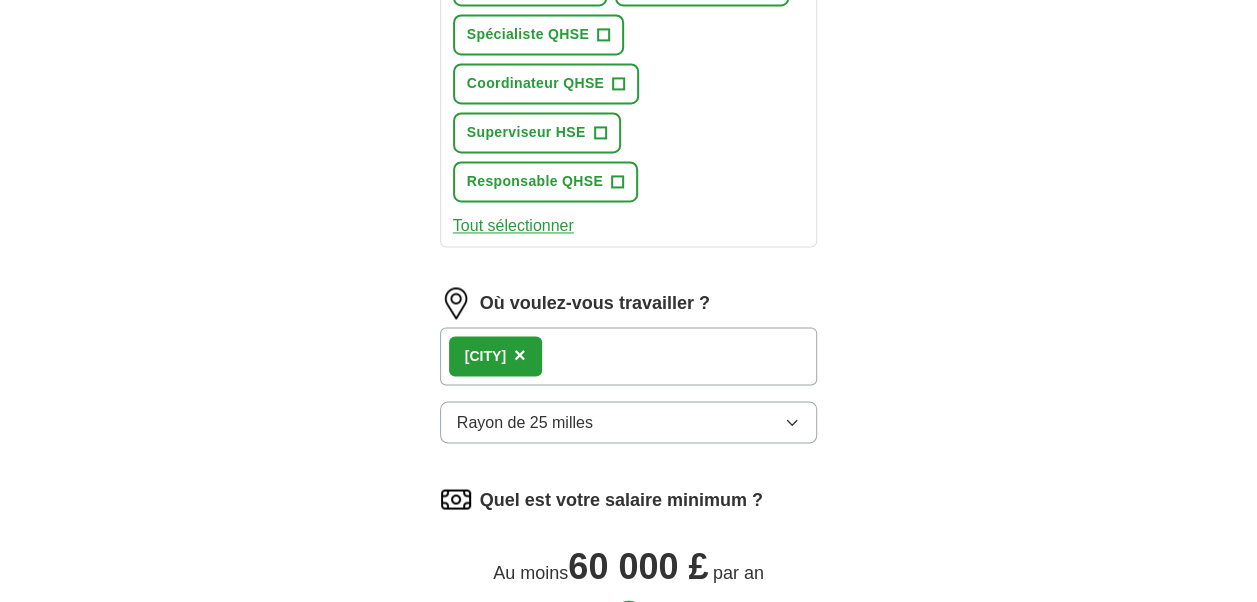 click on "×" at bounding box center (520, 355) 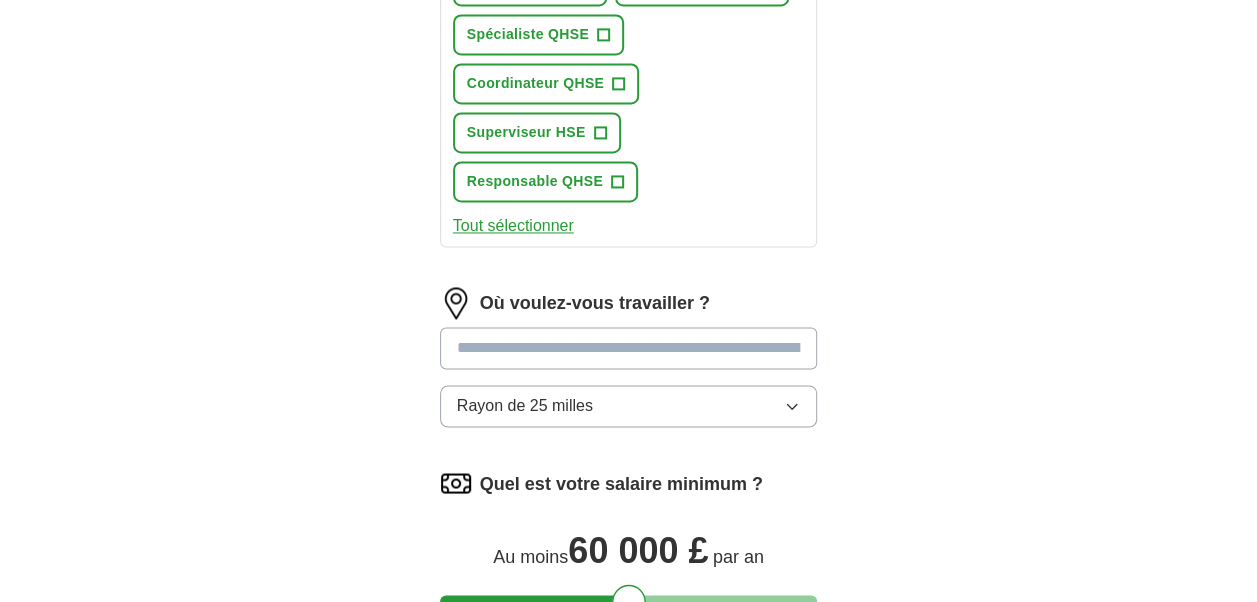 click at bounding box center (629, 348) 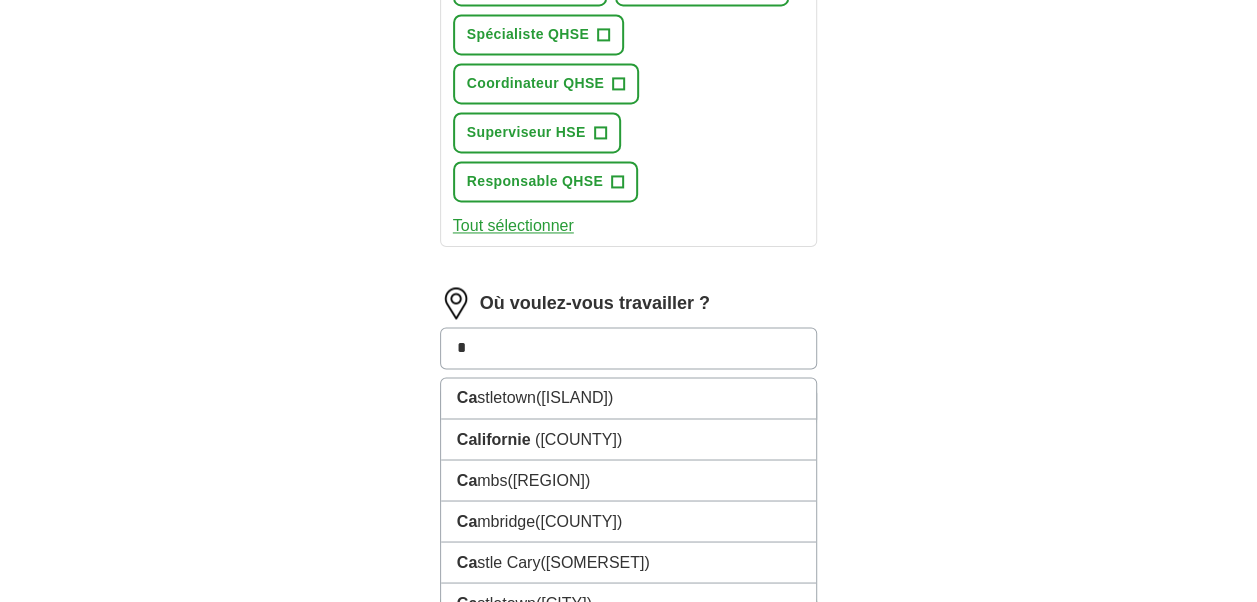 type on "*" 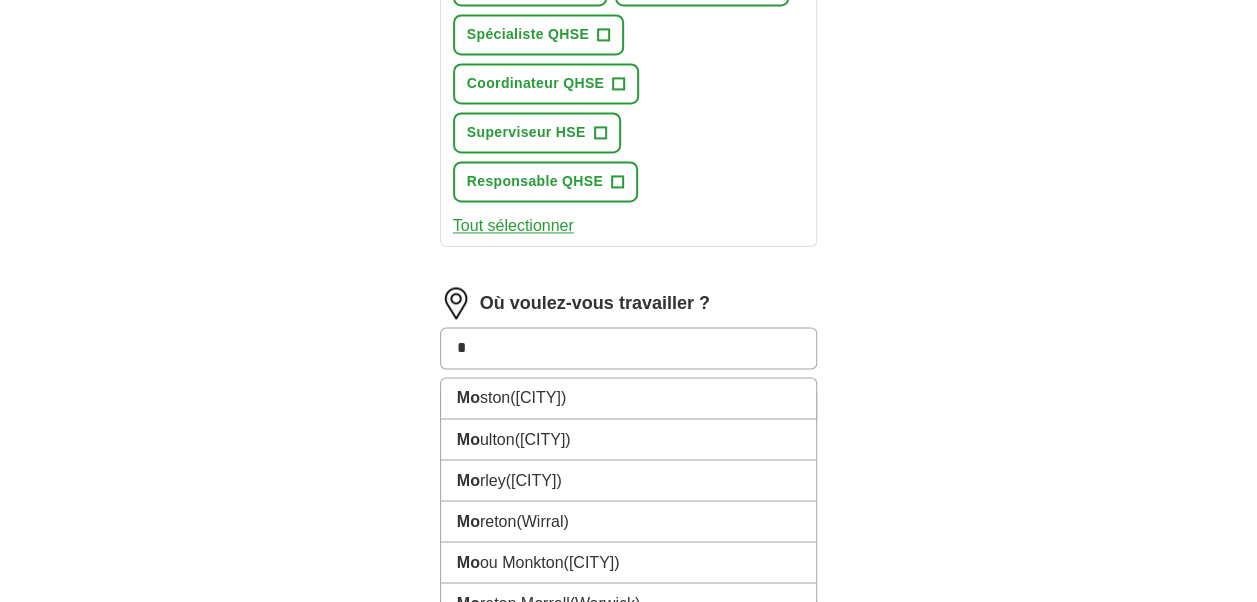 type on "*" 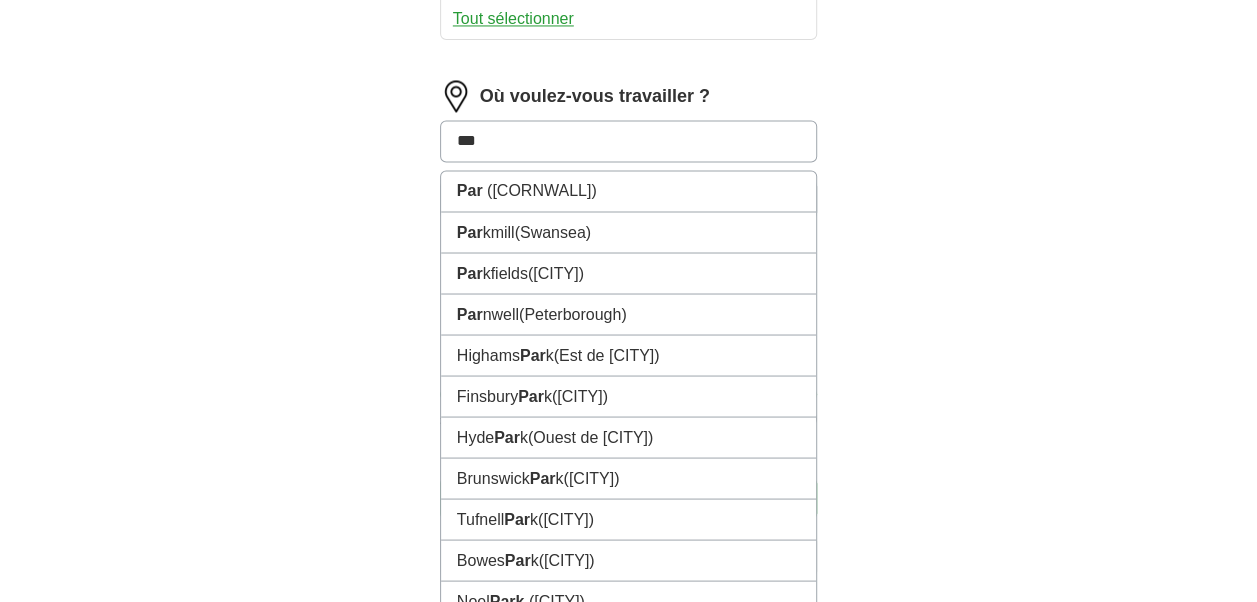 scroll, scrollTop: 1674, scrollLeft: 0, axis: vertical 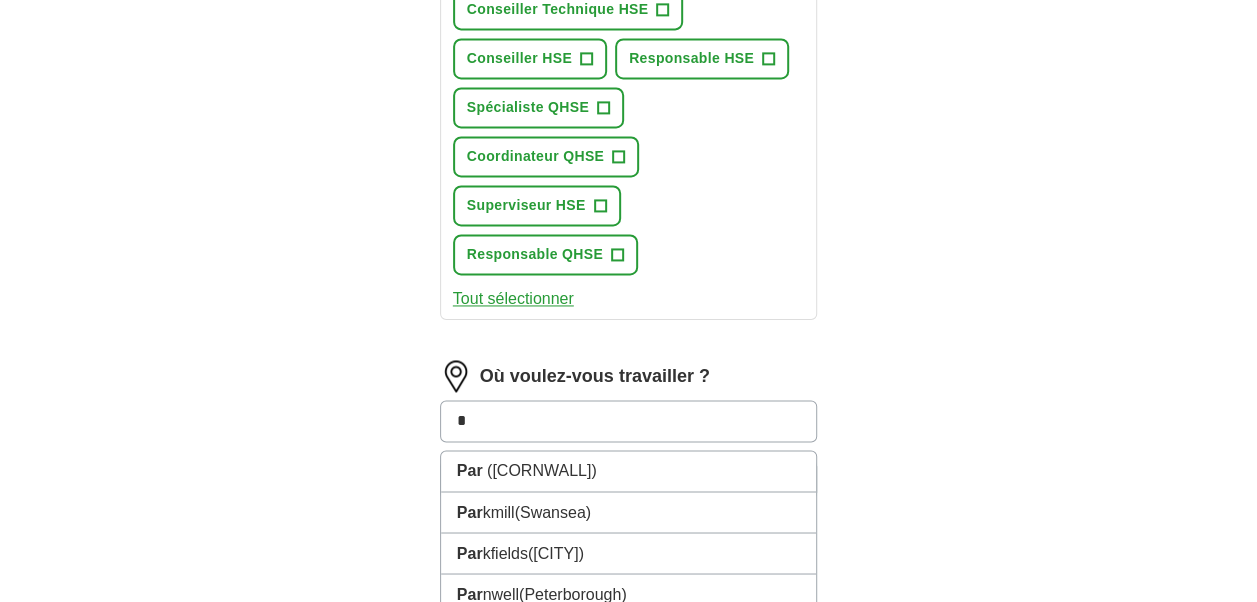 type on "*" 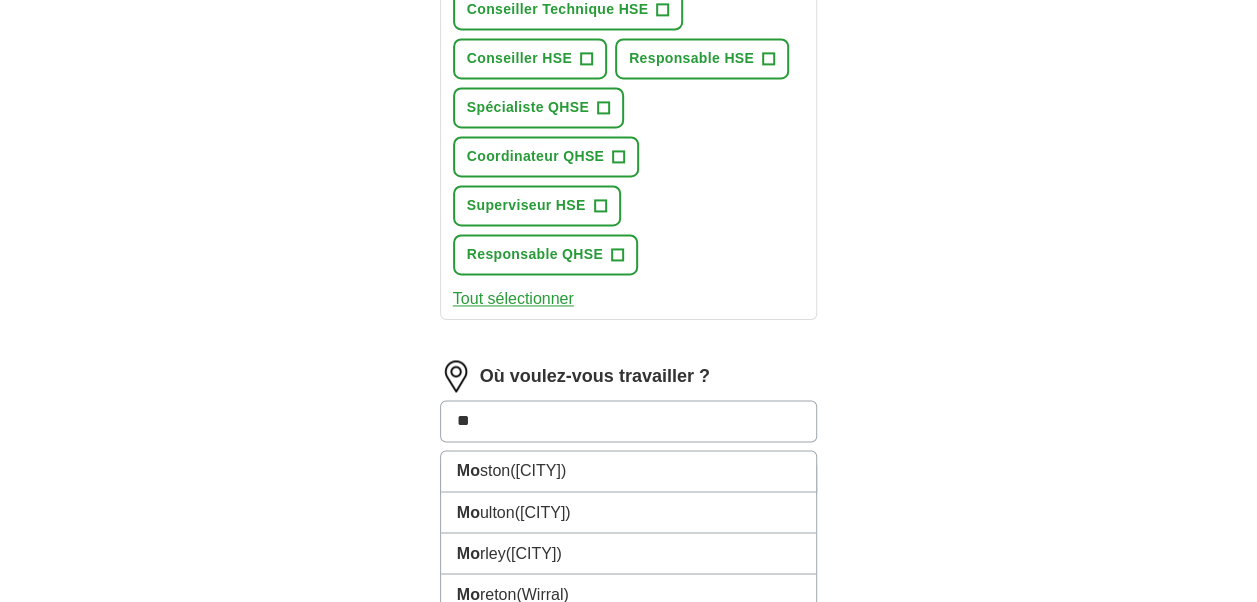 type on "***" 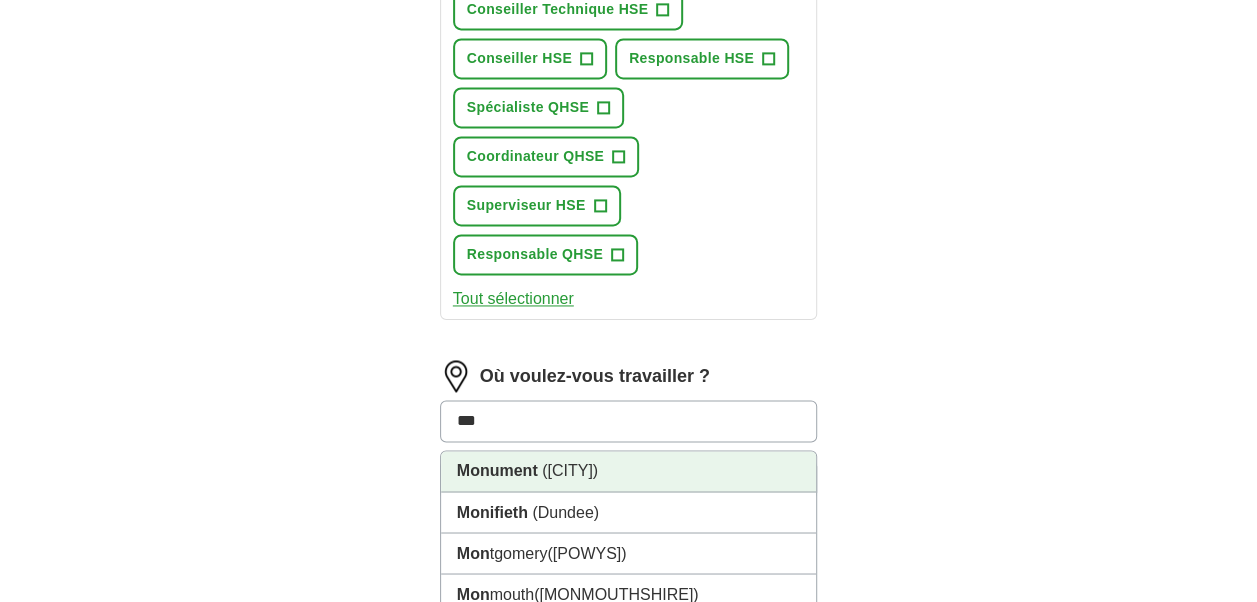 click on "([CITY])" at bounding box center [570, 470] 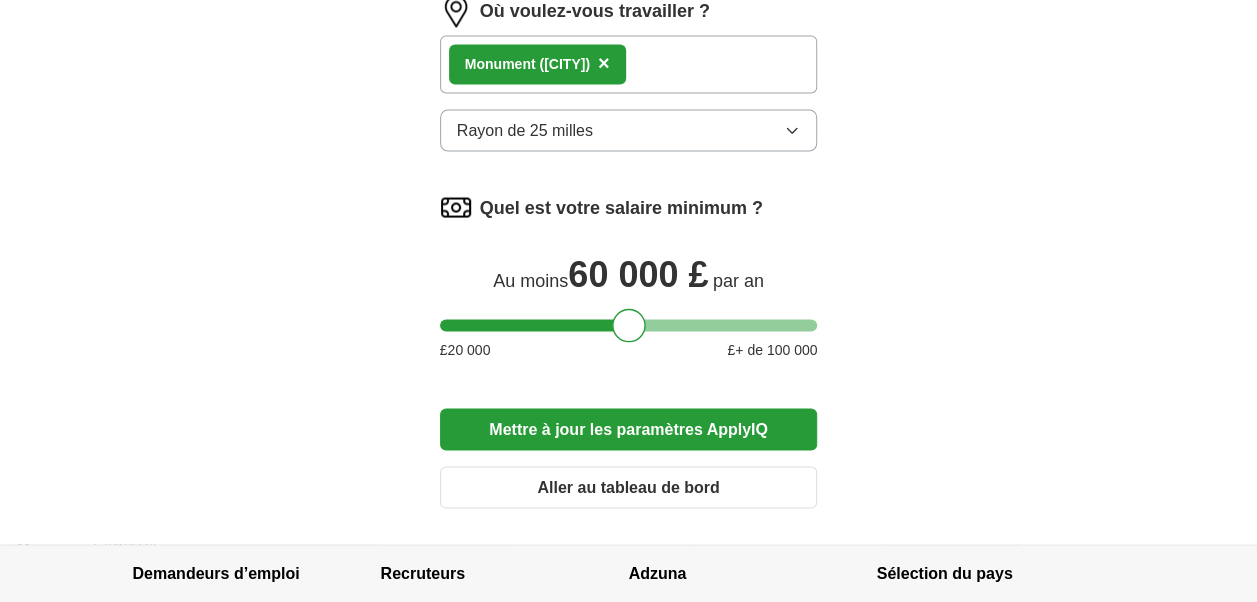 scroll, scrollTop: 1787, scrollLeft: 0, axis: vertical 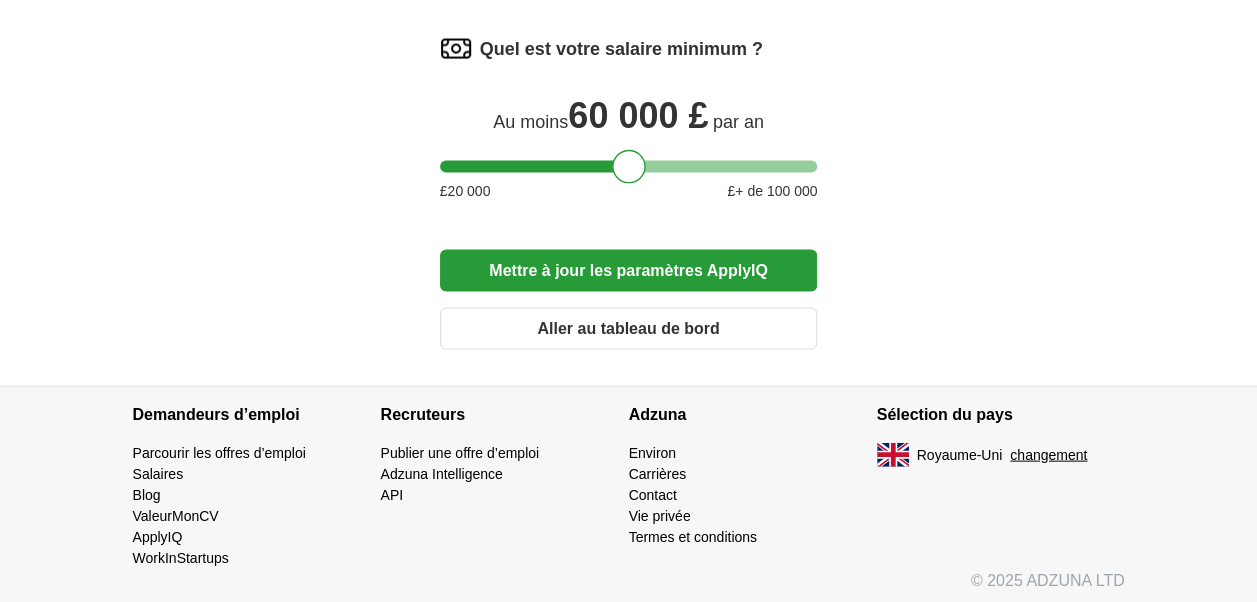 click on "Aller au tableau de bord" at bounding box center [629, 329] 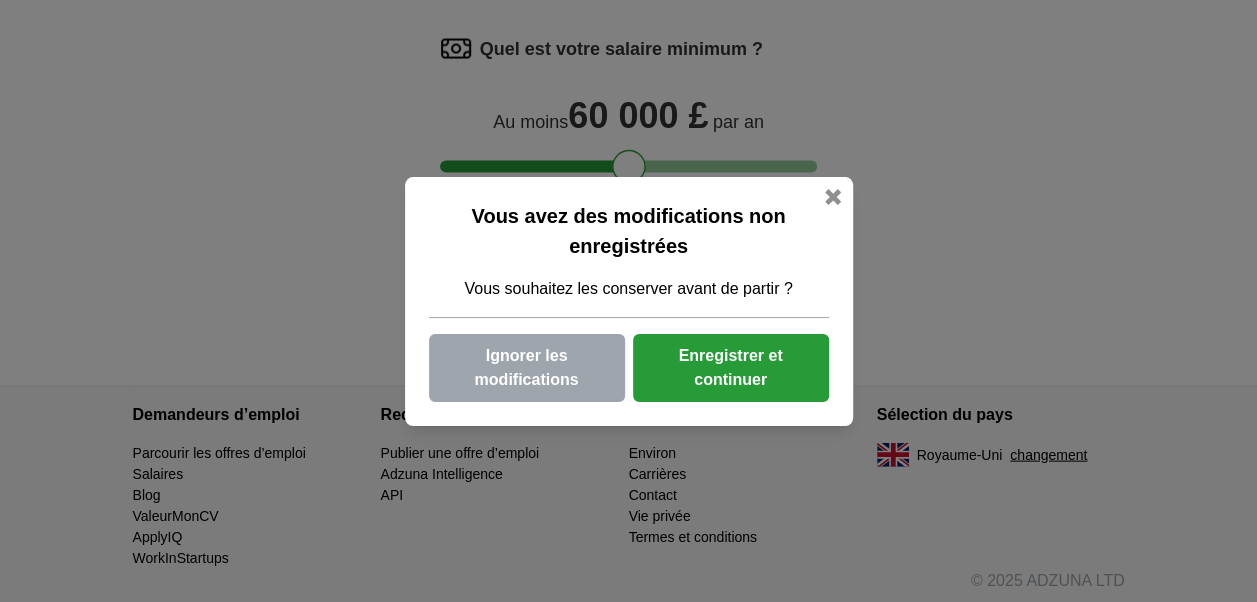 click on "Enregistrer et continuer" at bounding box center (731, 368) 